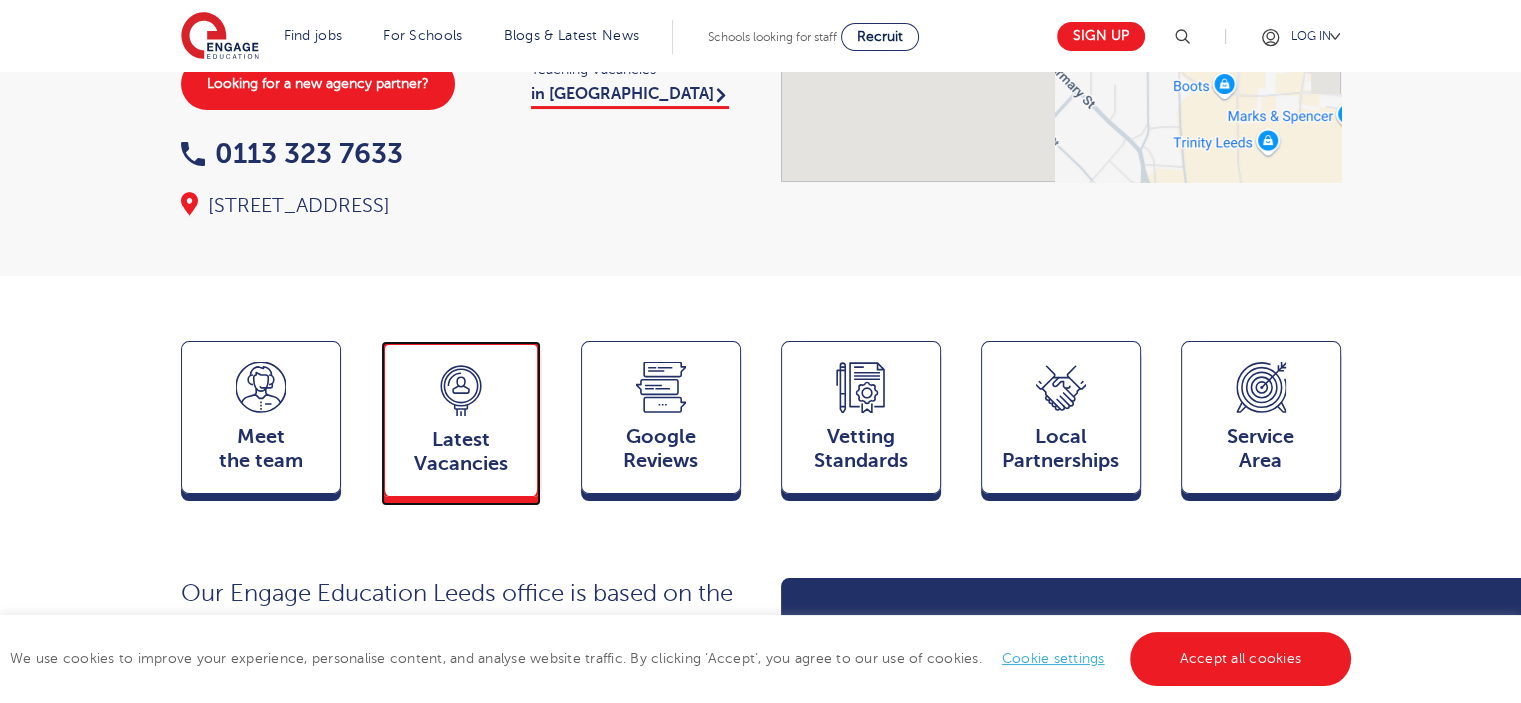 click on "Latest  Vacancies" at bounding box center [461, 452] 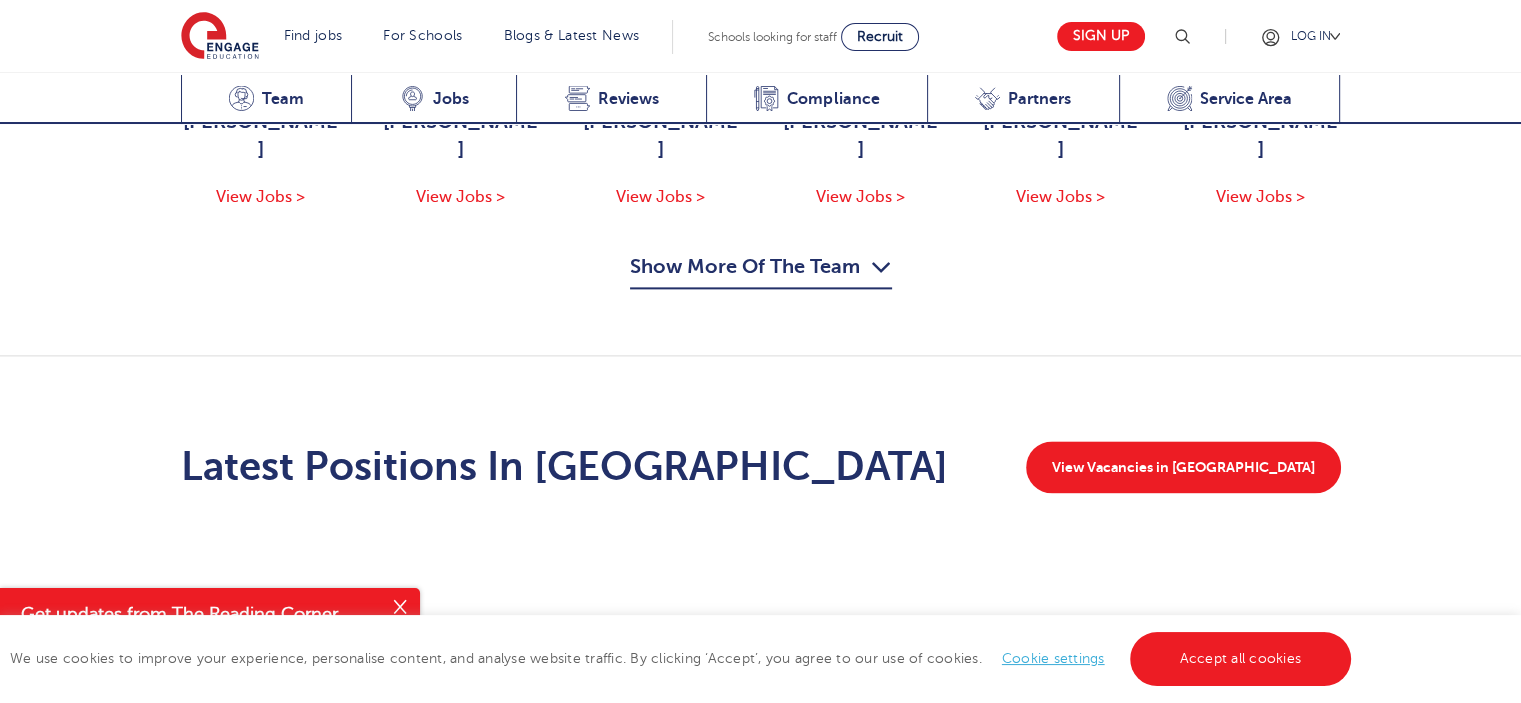 scroll, scrollTop: 1719, scrollLeft: 0, axis: vertical 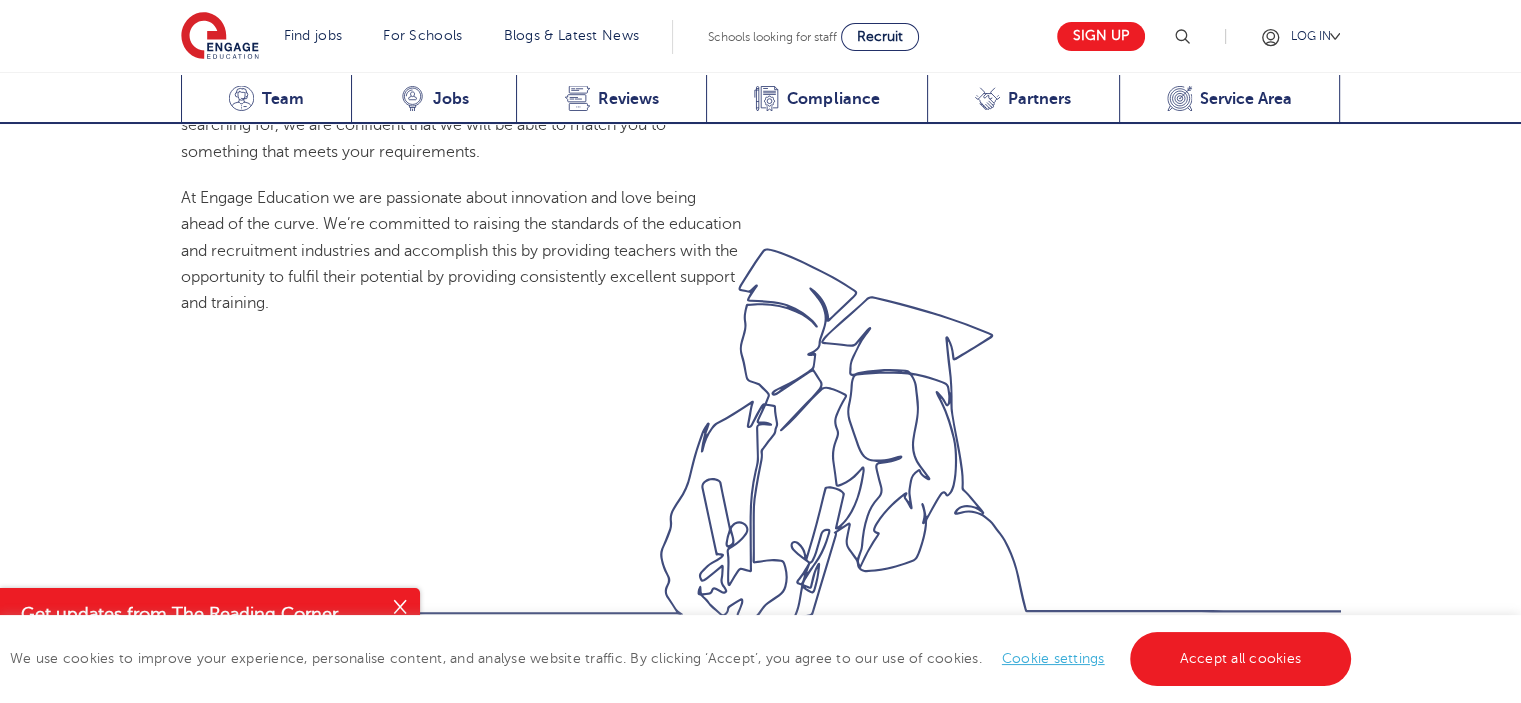 click on "Find jobs
All vacancies
We have one of the UK's largest database. and with hundreds of jobs added everyday. you'll be sure to find your dream role.
All jobs
Jobs by subject
Primary school roles
Secondary school roles
Support staff roles Jobs in SEND Why us?" at bounding box center (619, 36) 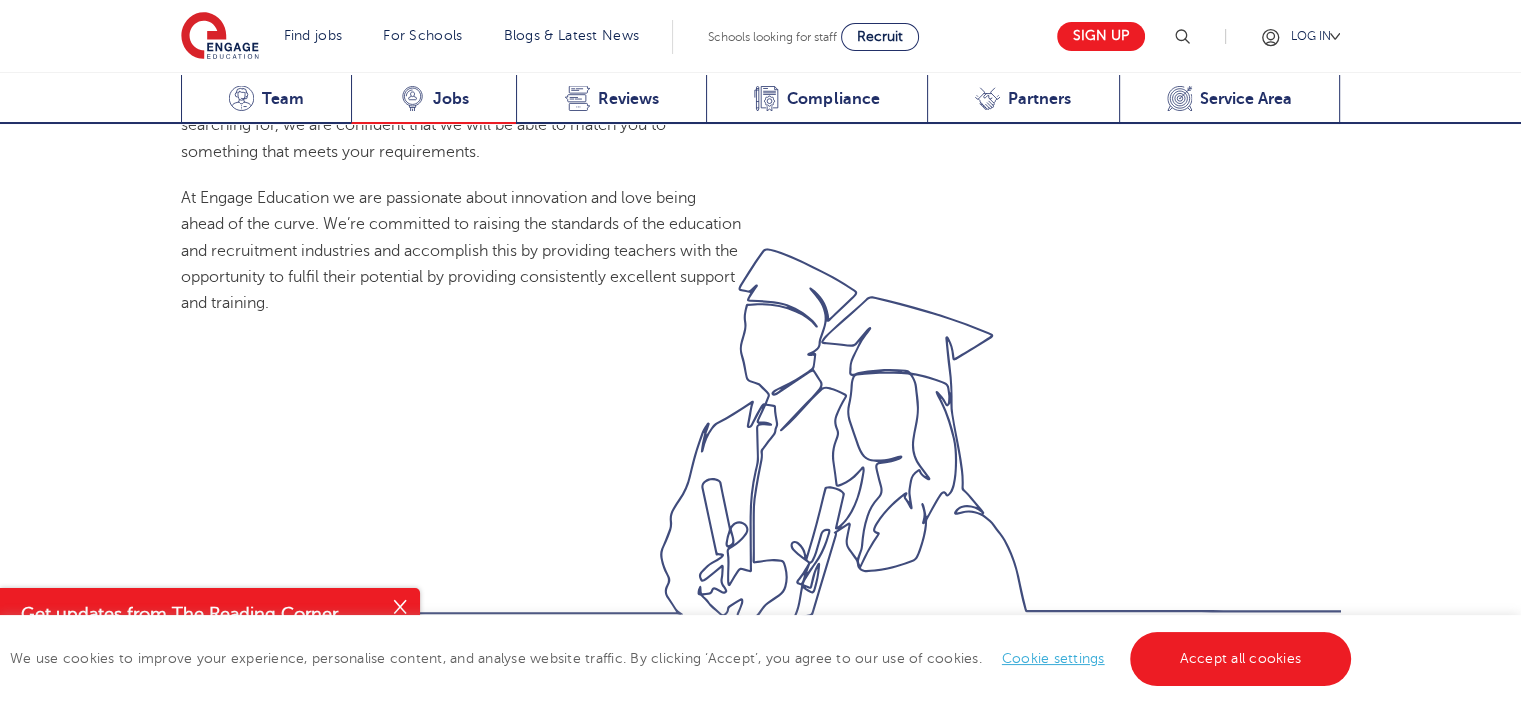 click on "Jobs" at bounding box center [451, 99] 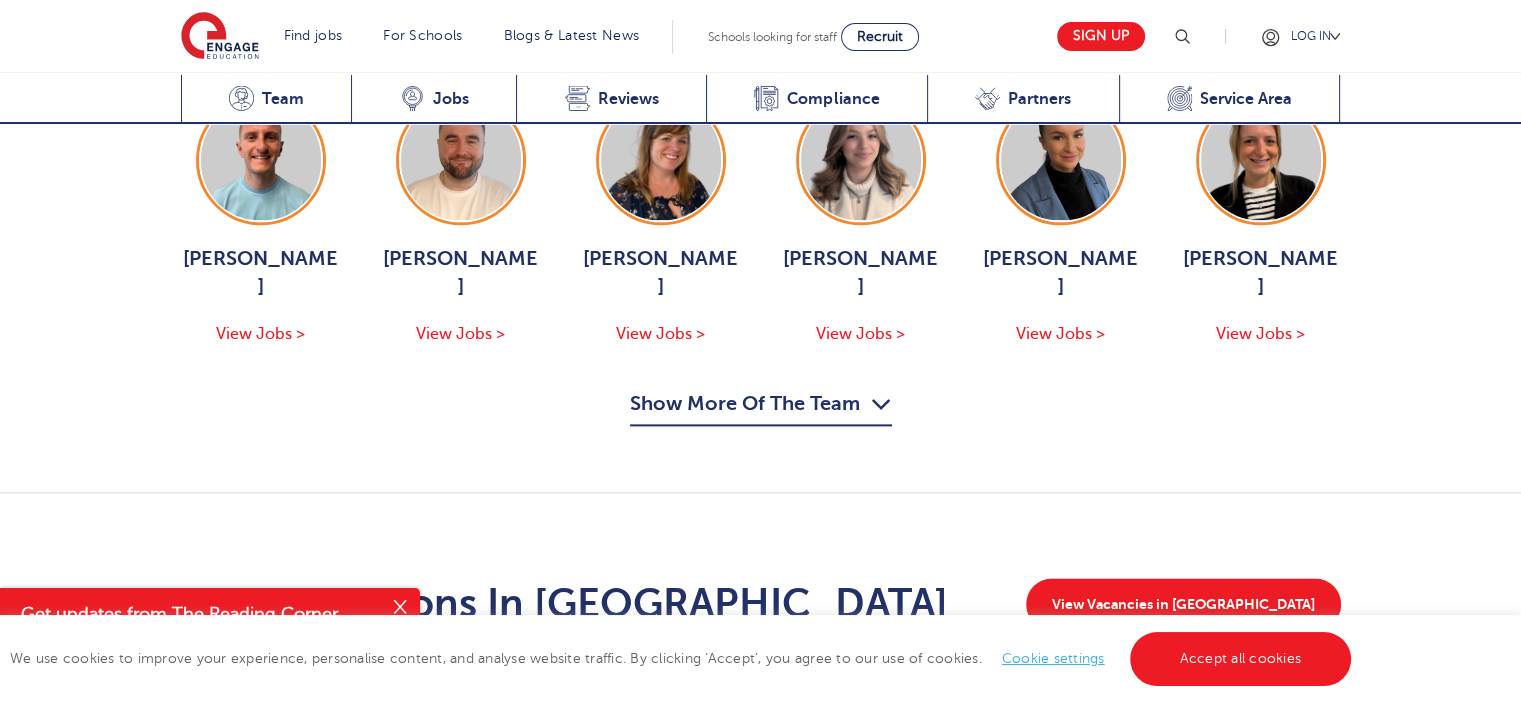 scroll, scrollTop: 2481, scrollLeft: 0, axis: vertical 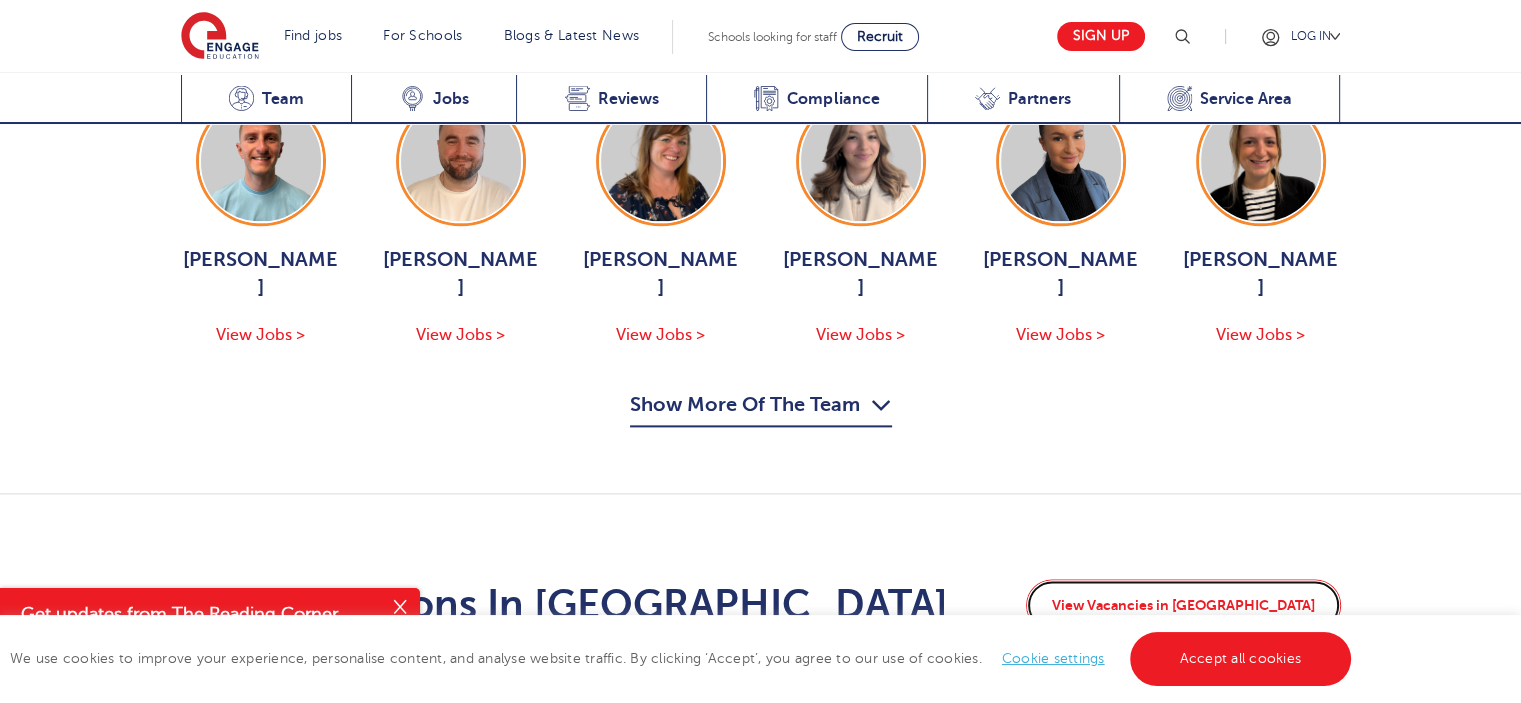 click on "View Vacancies in Leeds" at bounding box center (1183, 605) 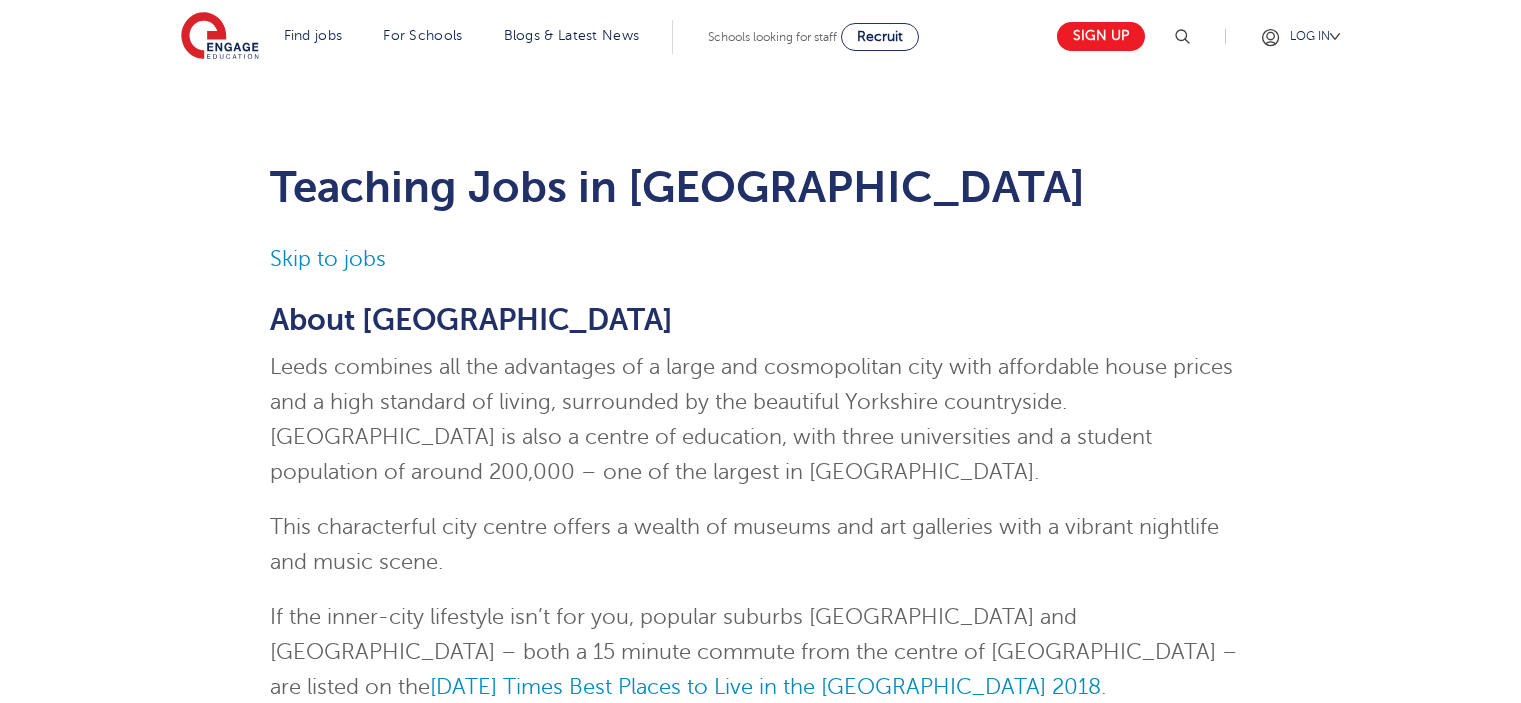 scroll, scrollTop: 0, scrollLeft: 0, axis: both 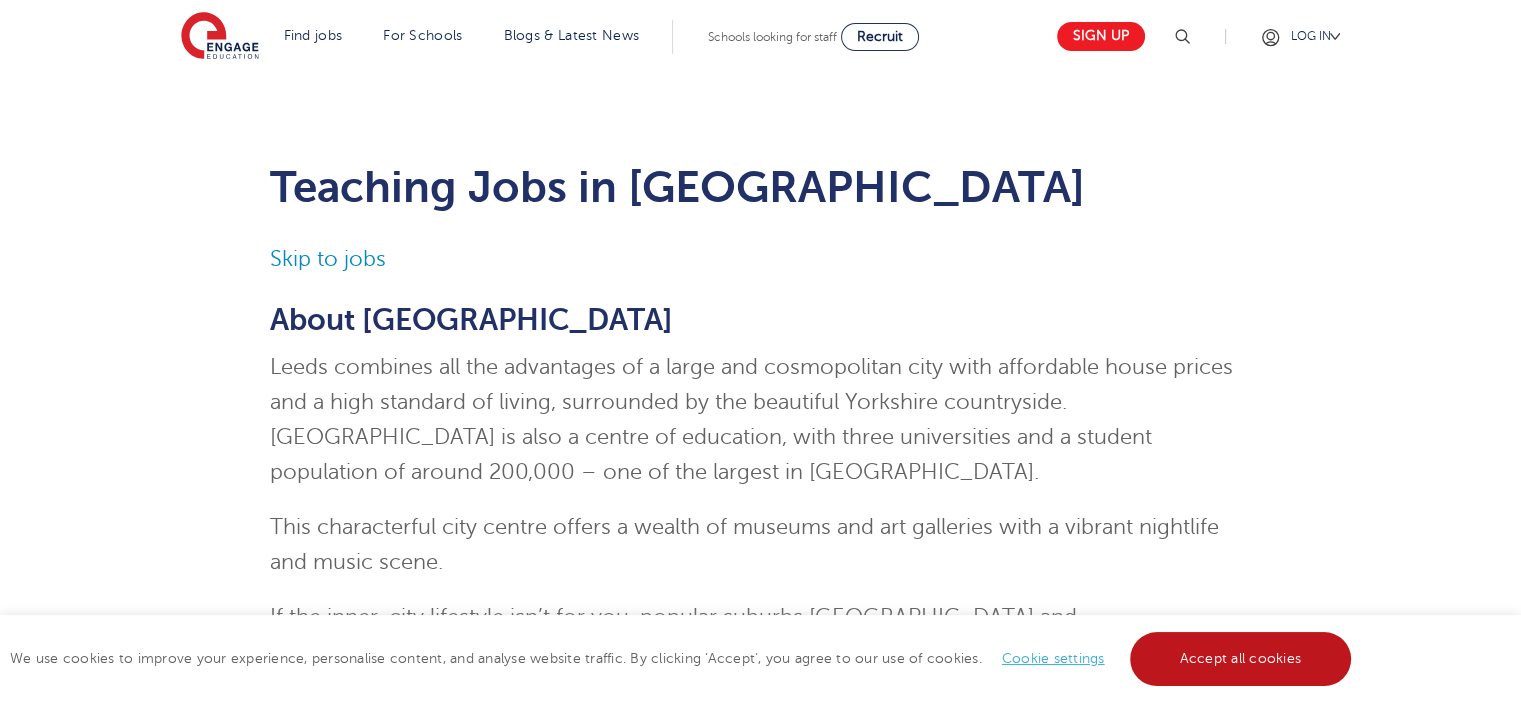 click on "Accept all cookies" at bounding box center (1241, 659) 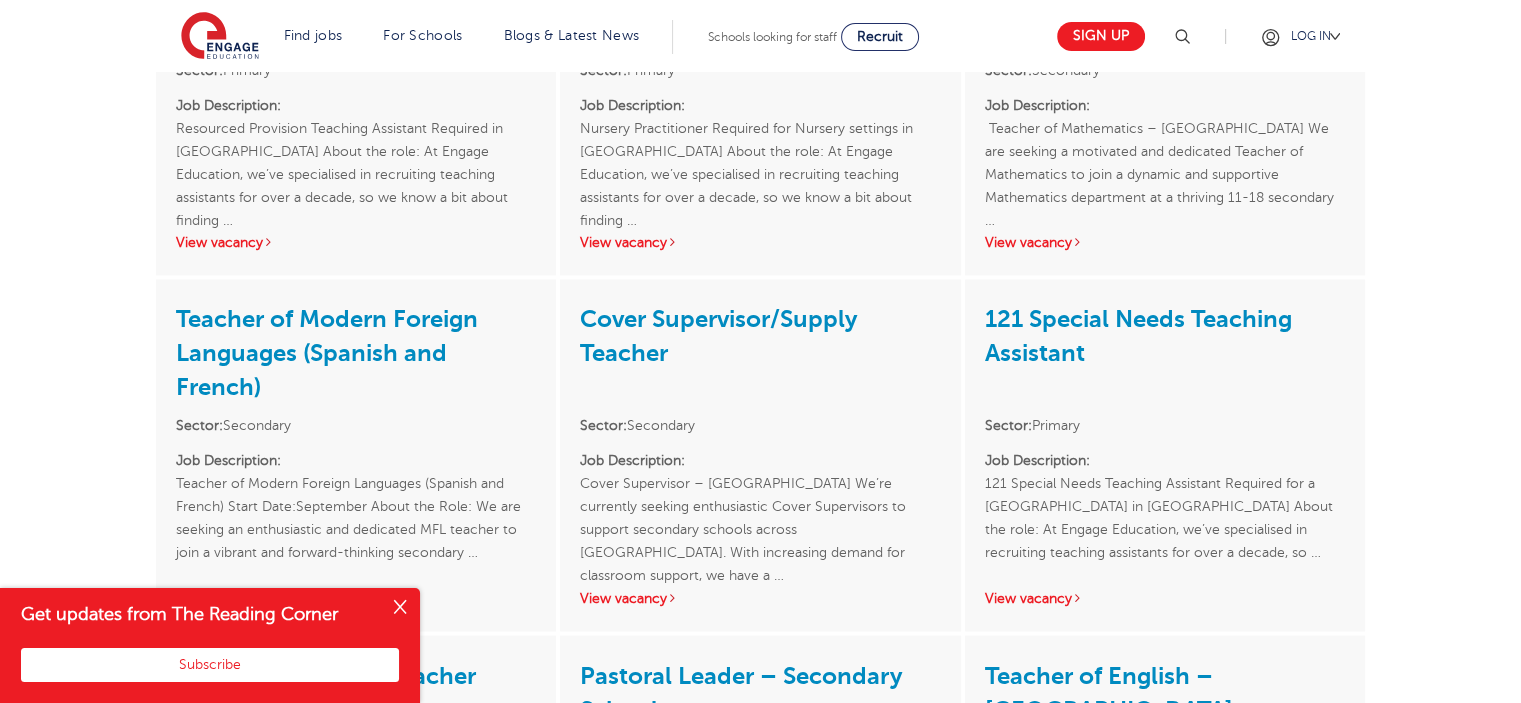 scroll, scrollTop: 2900, scrollLeft: 0, axis: vertical 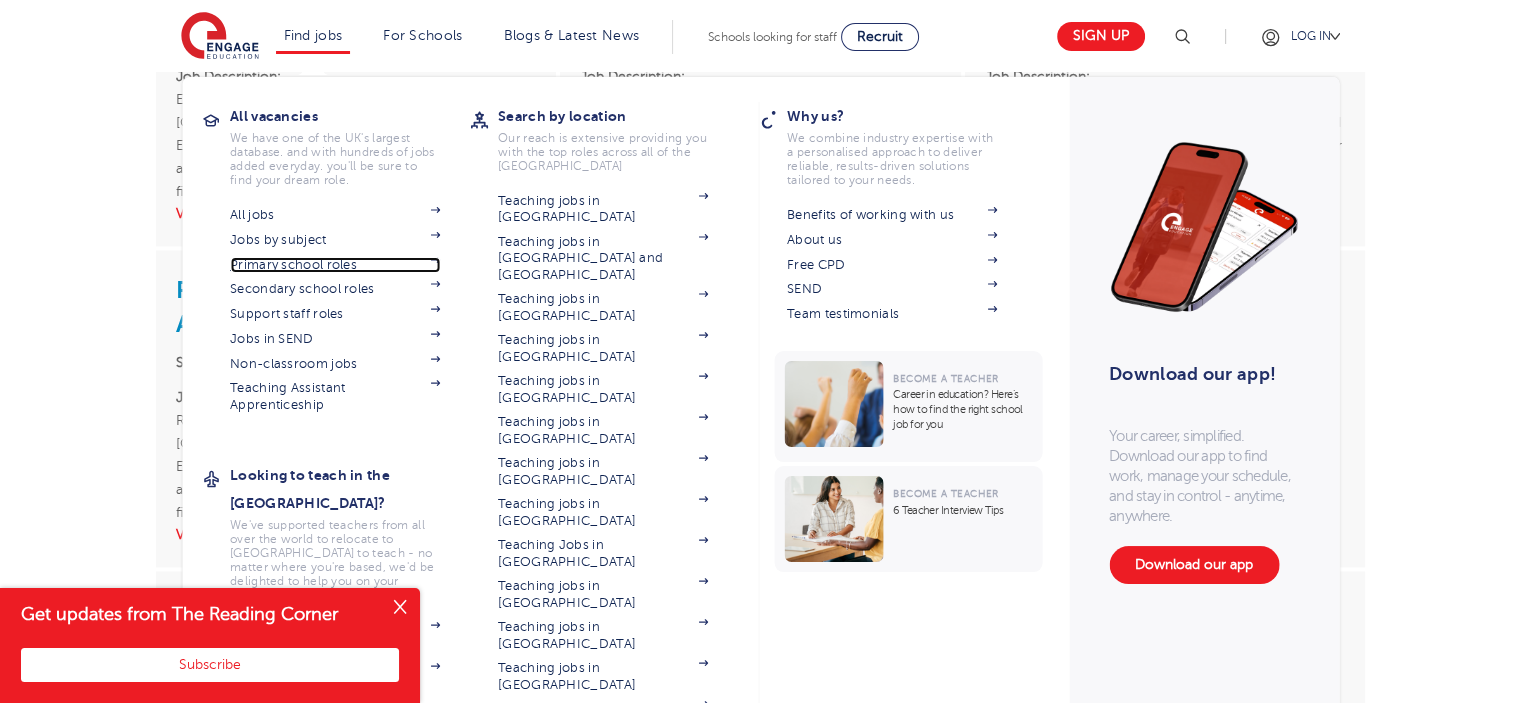 click on "Primary school roles" at bounding box center (335, 265) 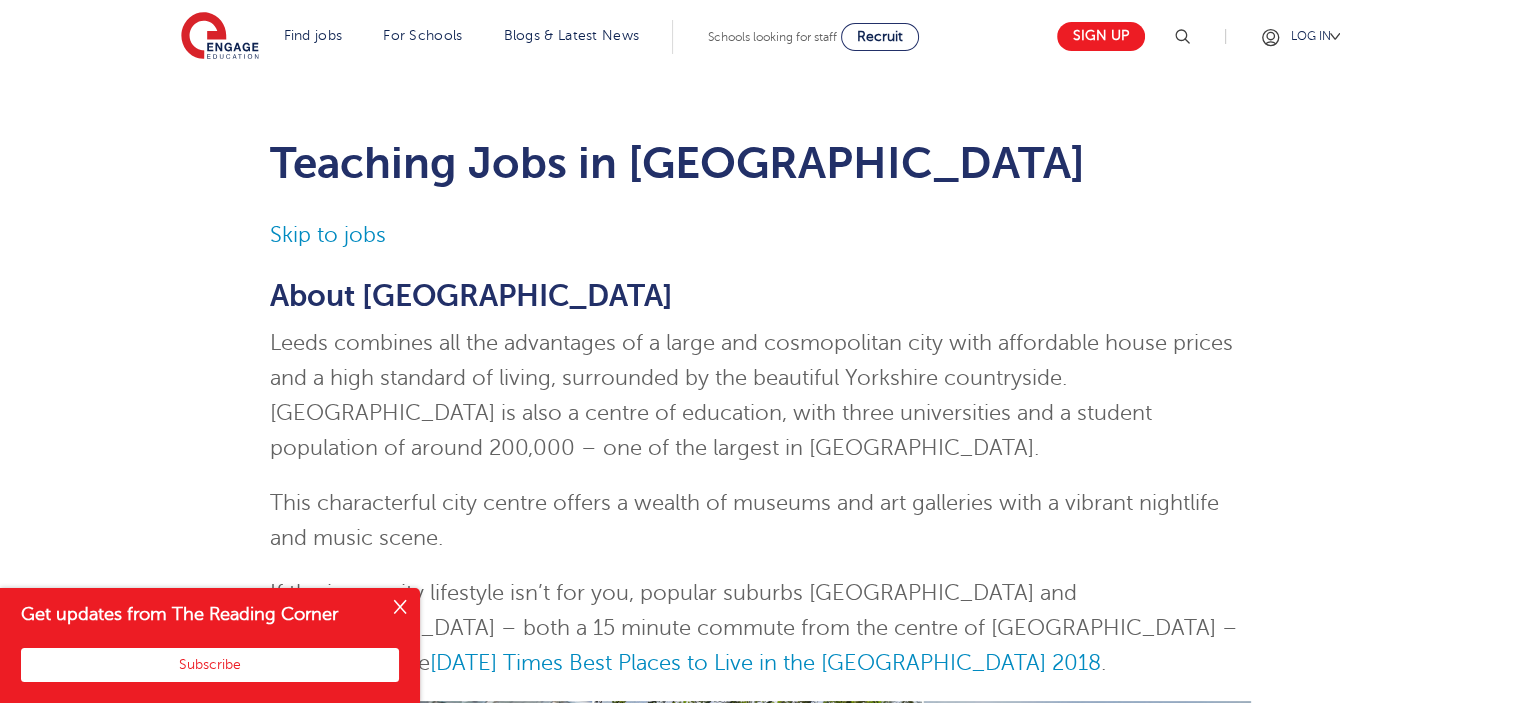 scroll, scrollTop: 23, scrollLeft: 0, axis: vertical 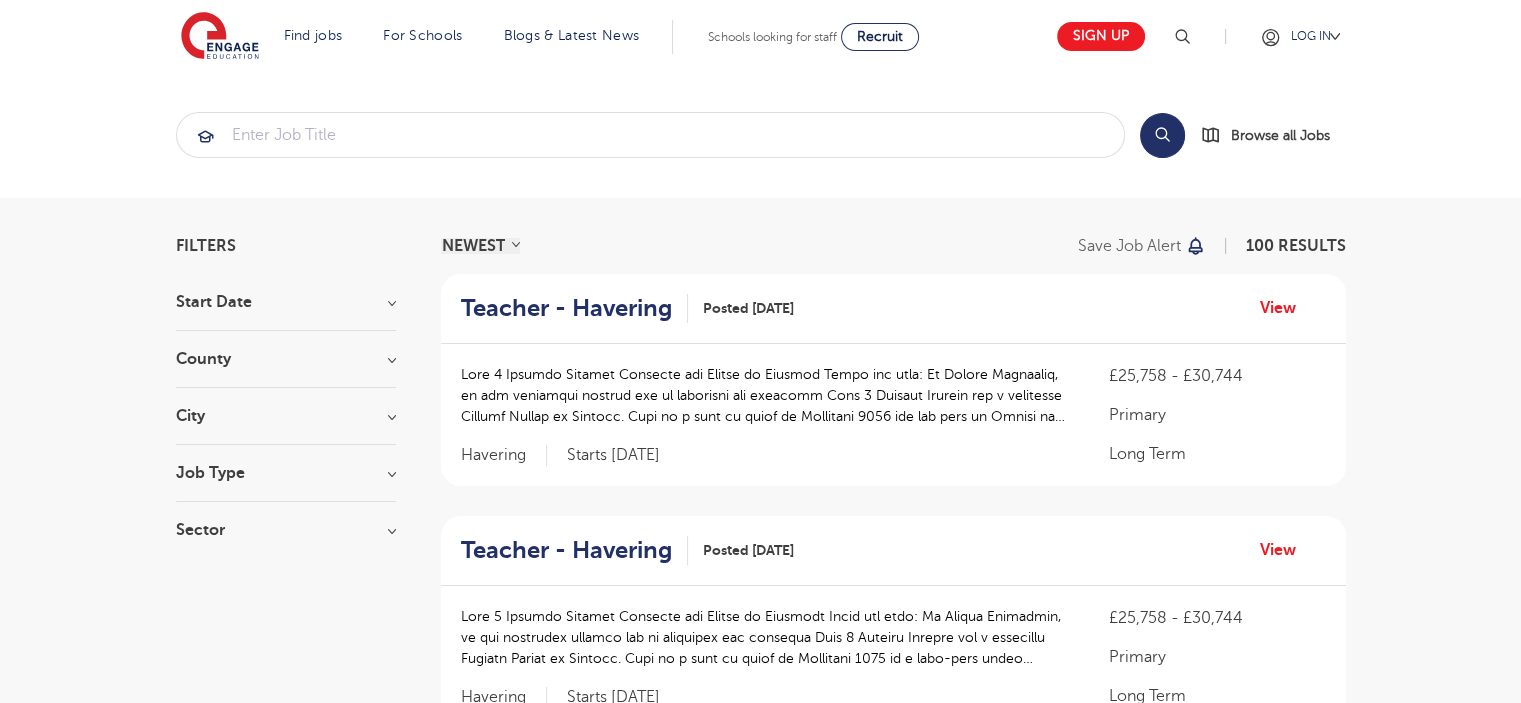 click on "County" at bounding box center (286, 359) 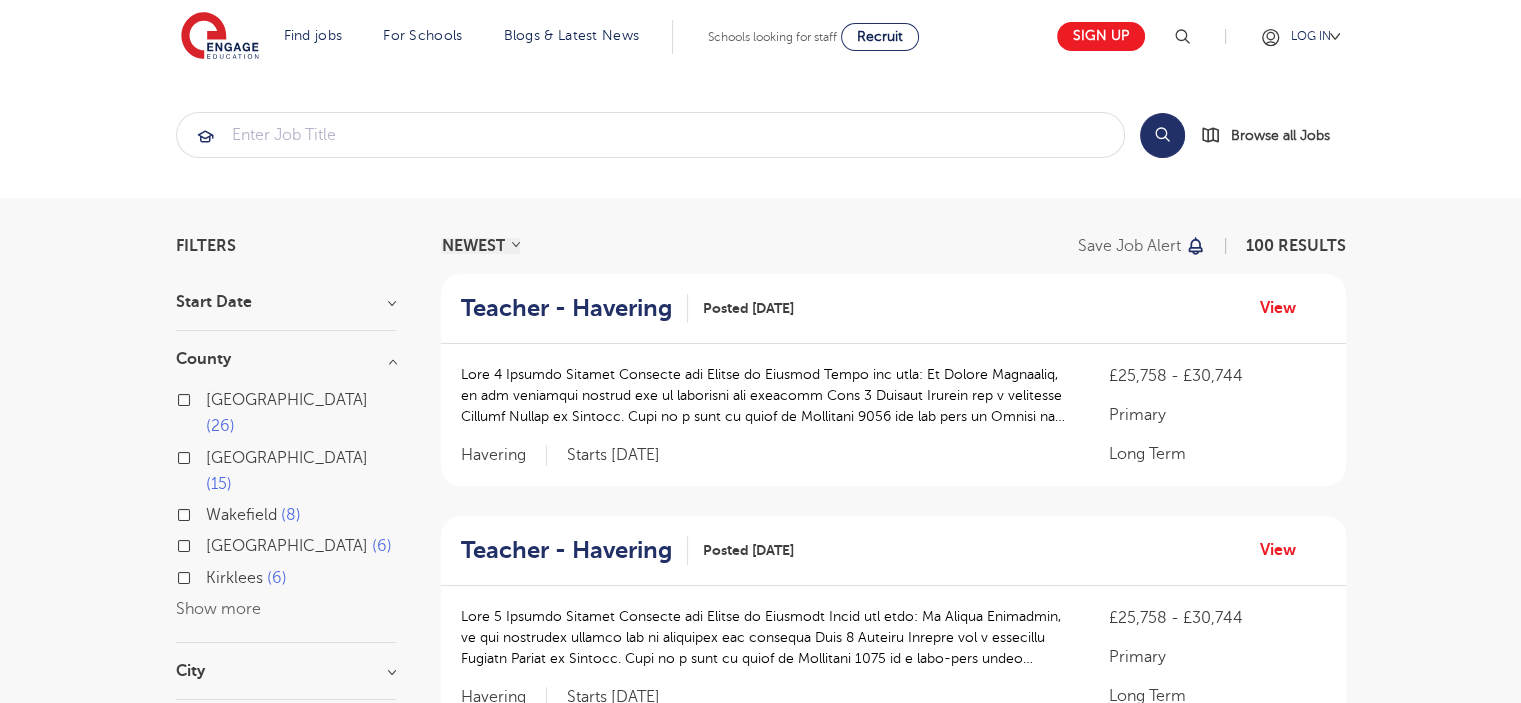 click on "Leeds   26" at bounding box center (301, 413) 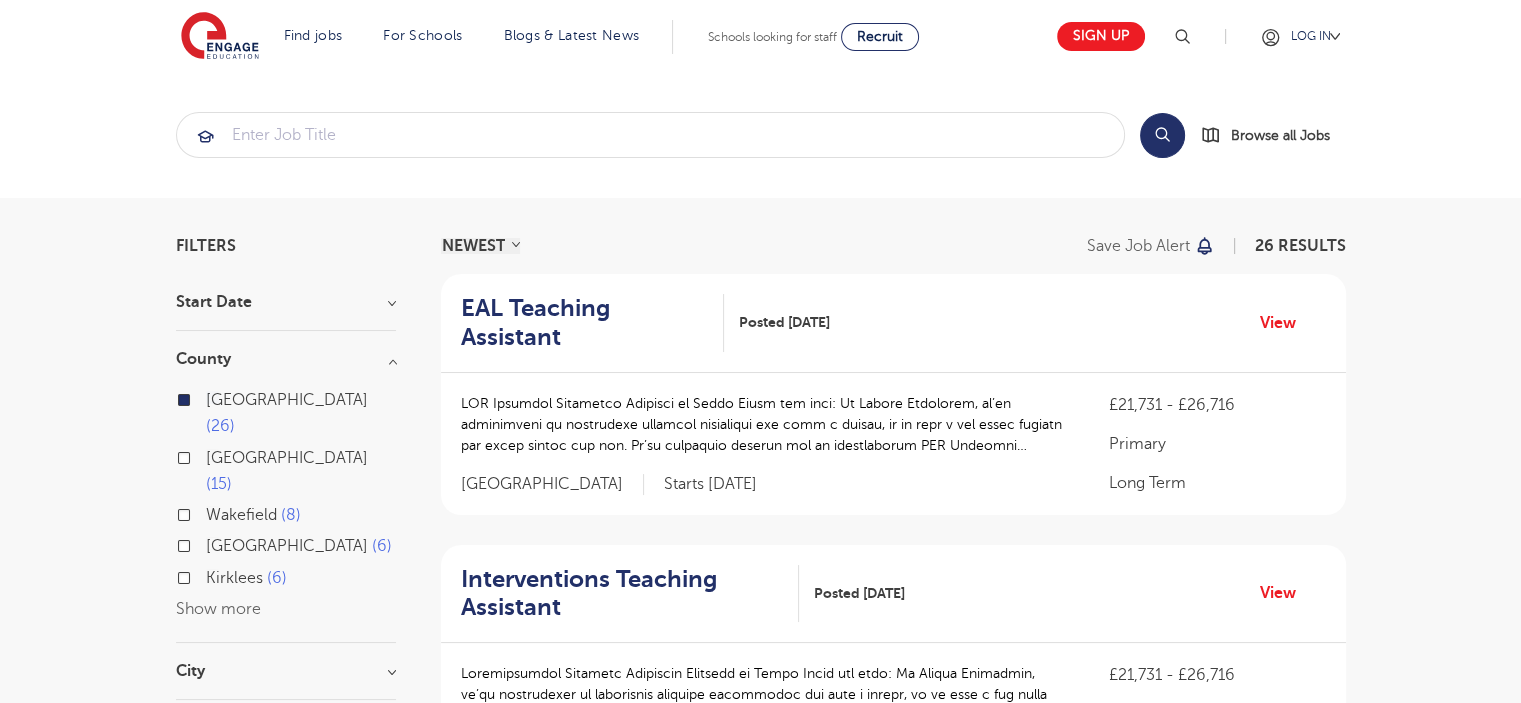 click on "Kirklees" at bounding box center (234, 578) 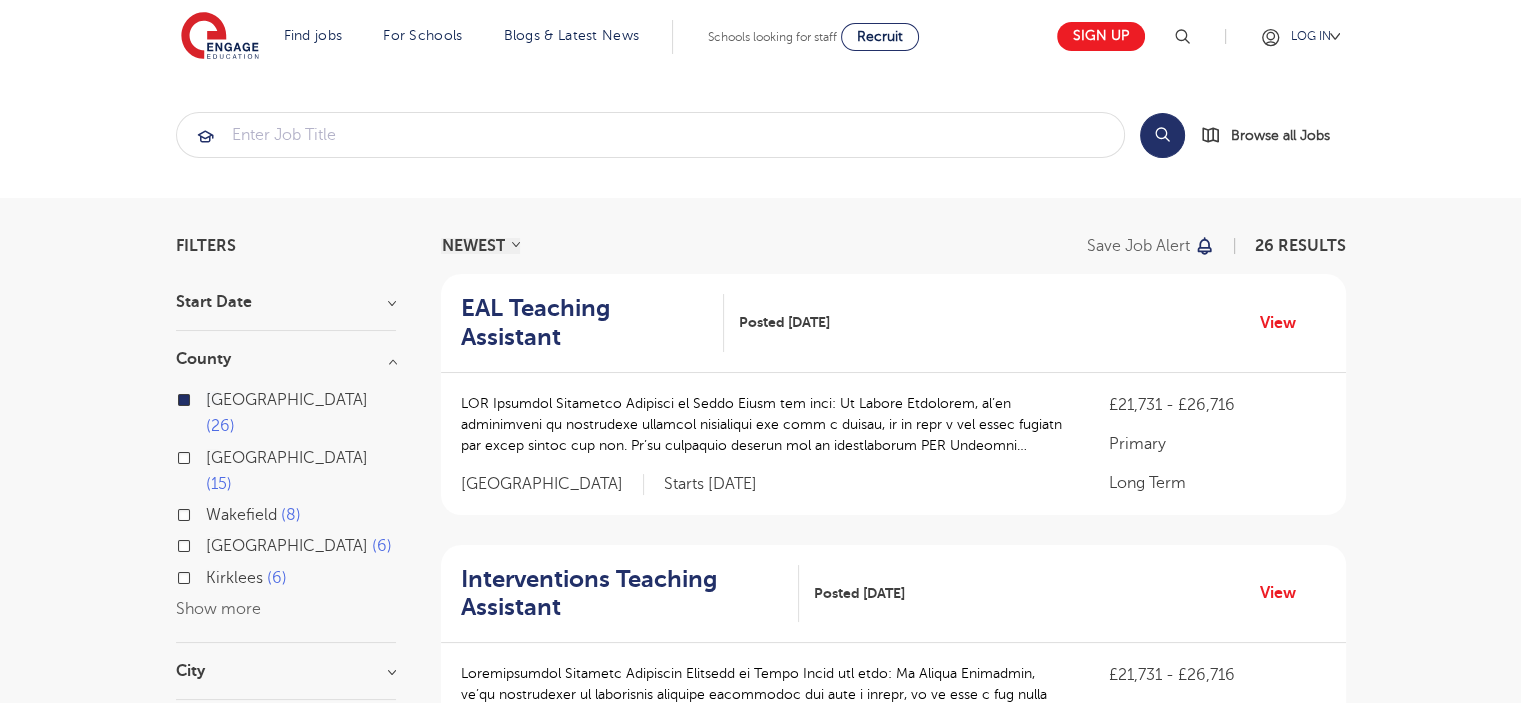 click on "Kirklees   6" at bounding box center (212, 575) 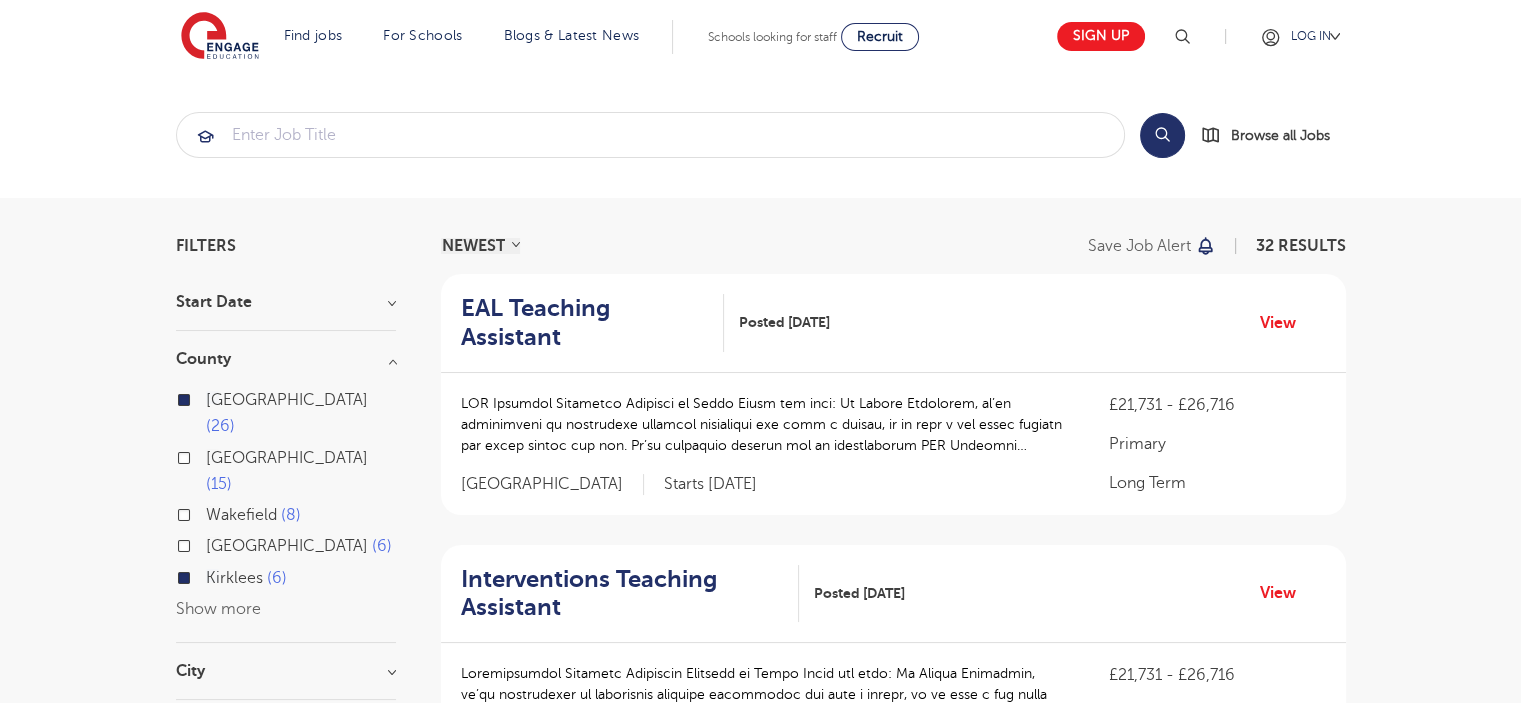 click on "Show more" at bounding box center (218, 609) 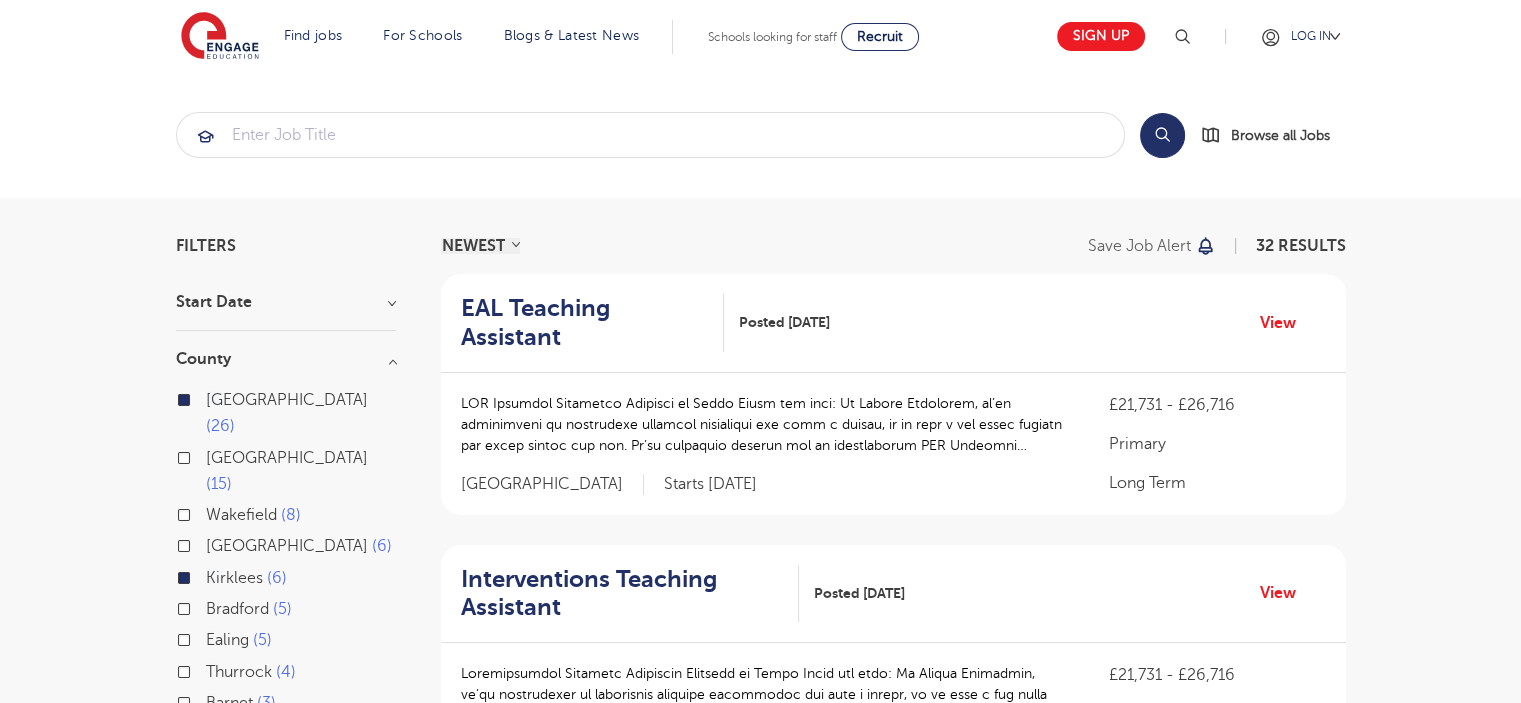 click on "Bradford   5" at bounding box center (286, 611) 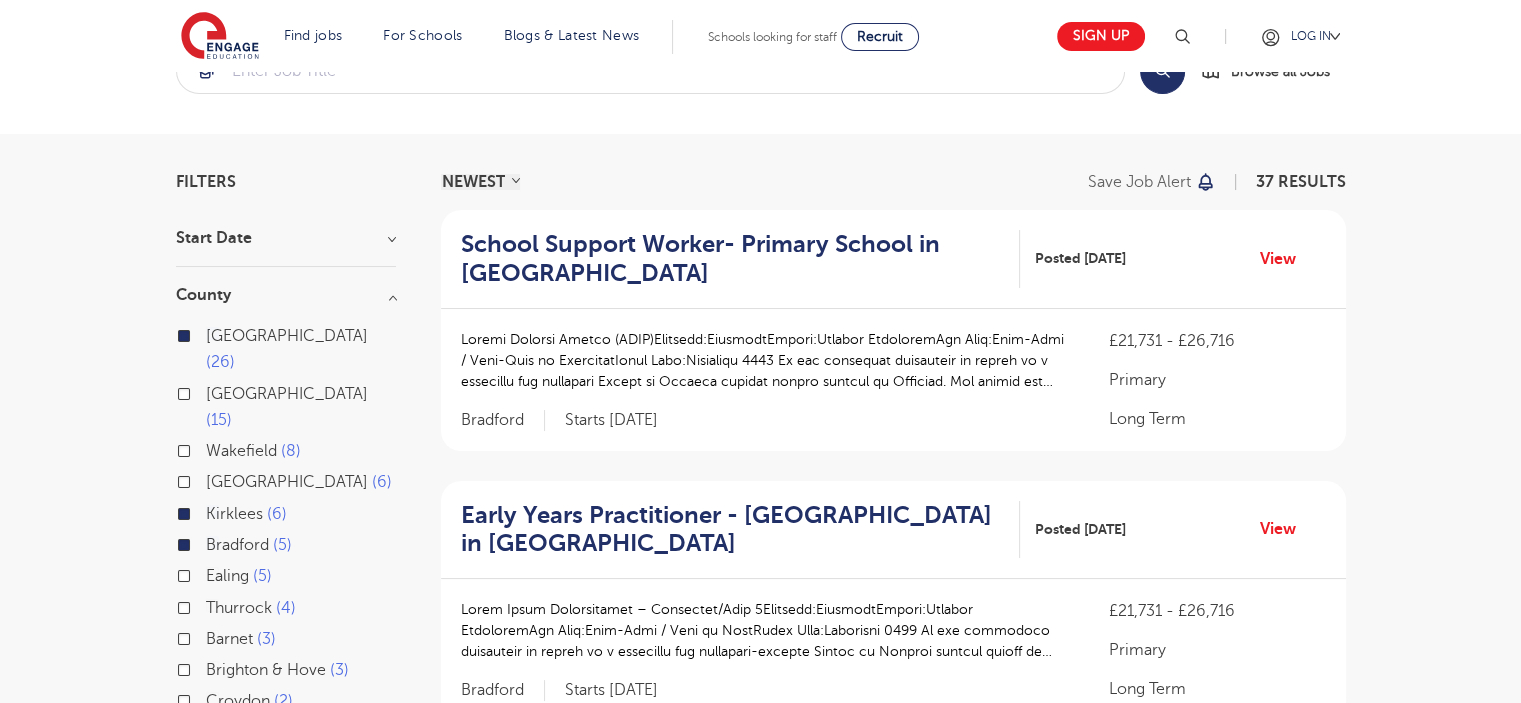 scroll, scrollTop: 0, scrollLeft: 0, axis: both 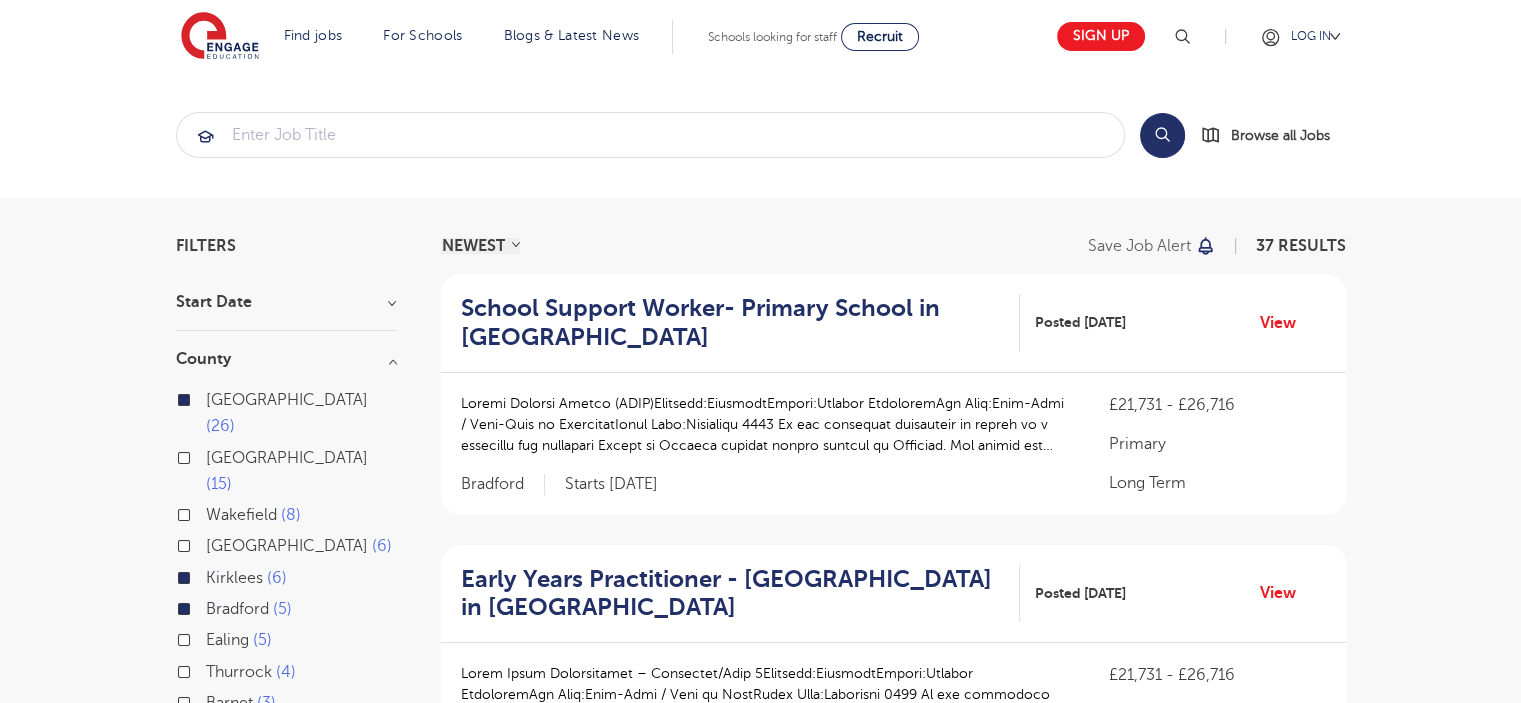 click on "Wakefield" at bounding box center (241, 515) 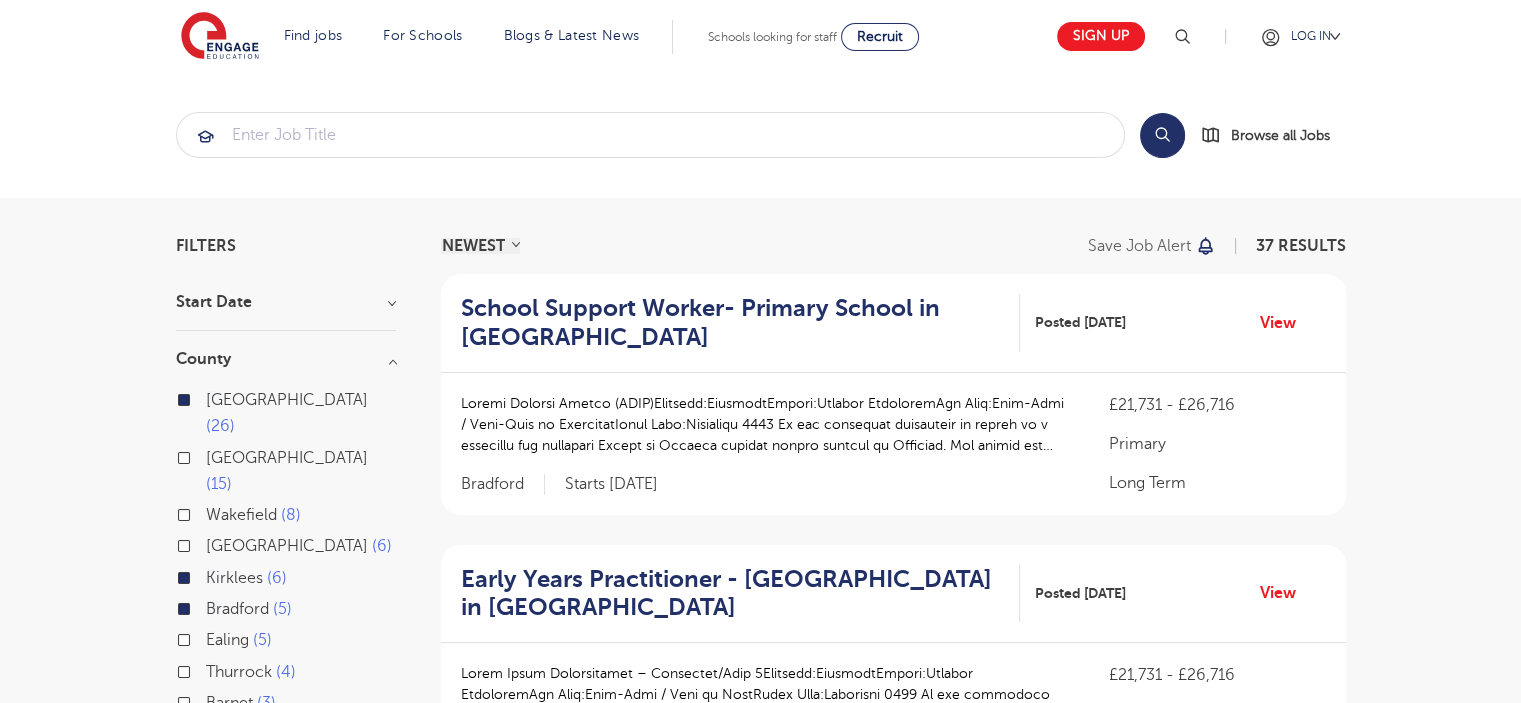 click on "Wakefield   8" at bounding box center (212, 512) 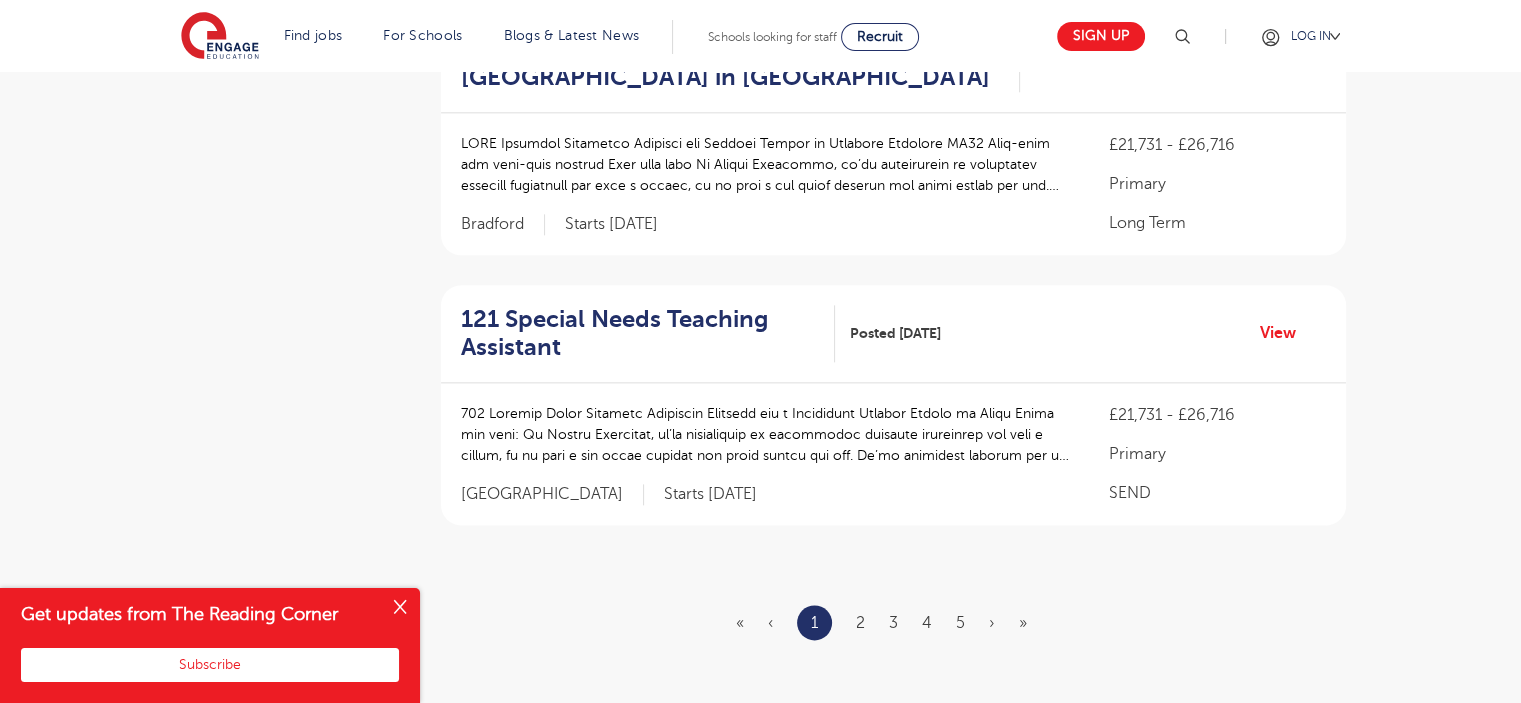 scroll, scrollTop: 2400, scrollLeft: 0, axis: vertical 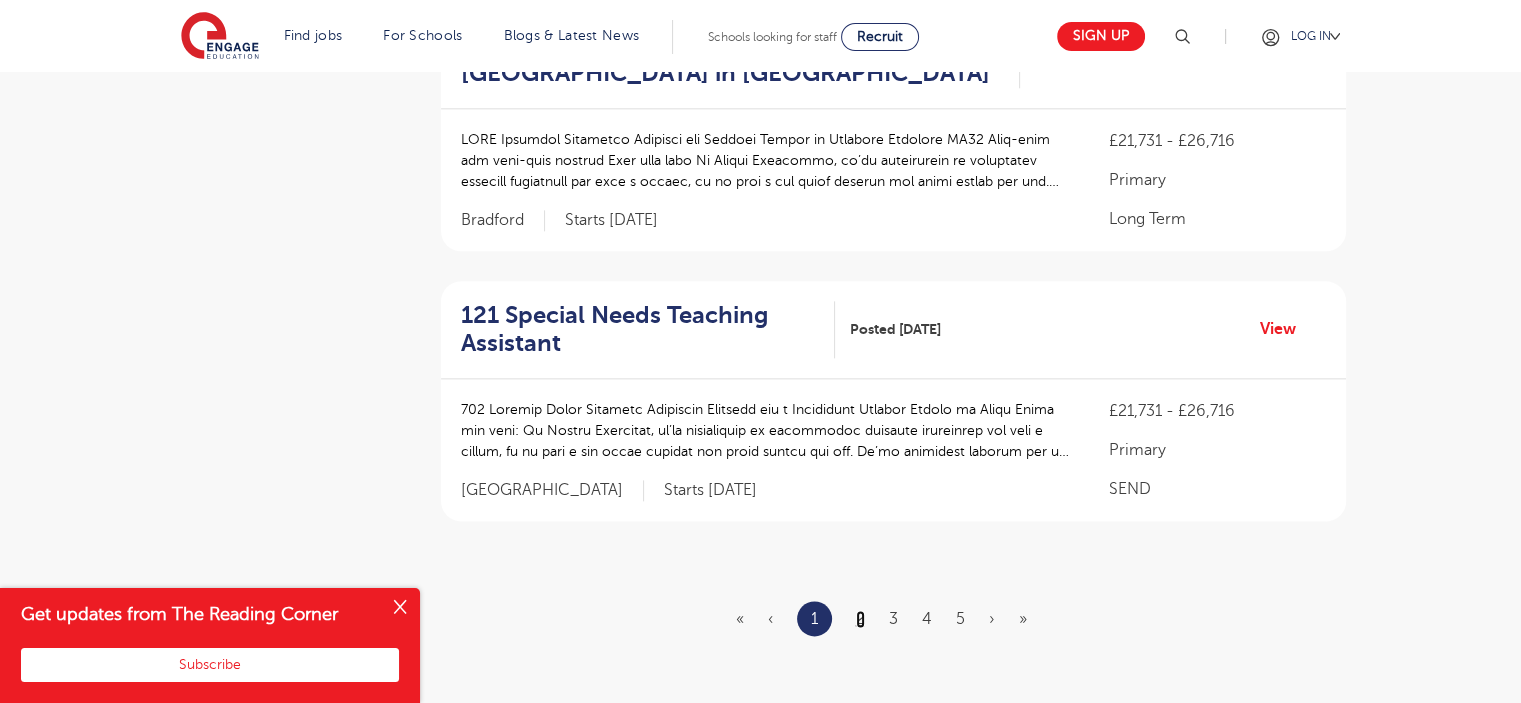 click on "2" at bounding box center (860, 619) 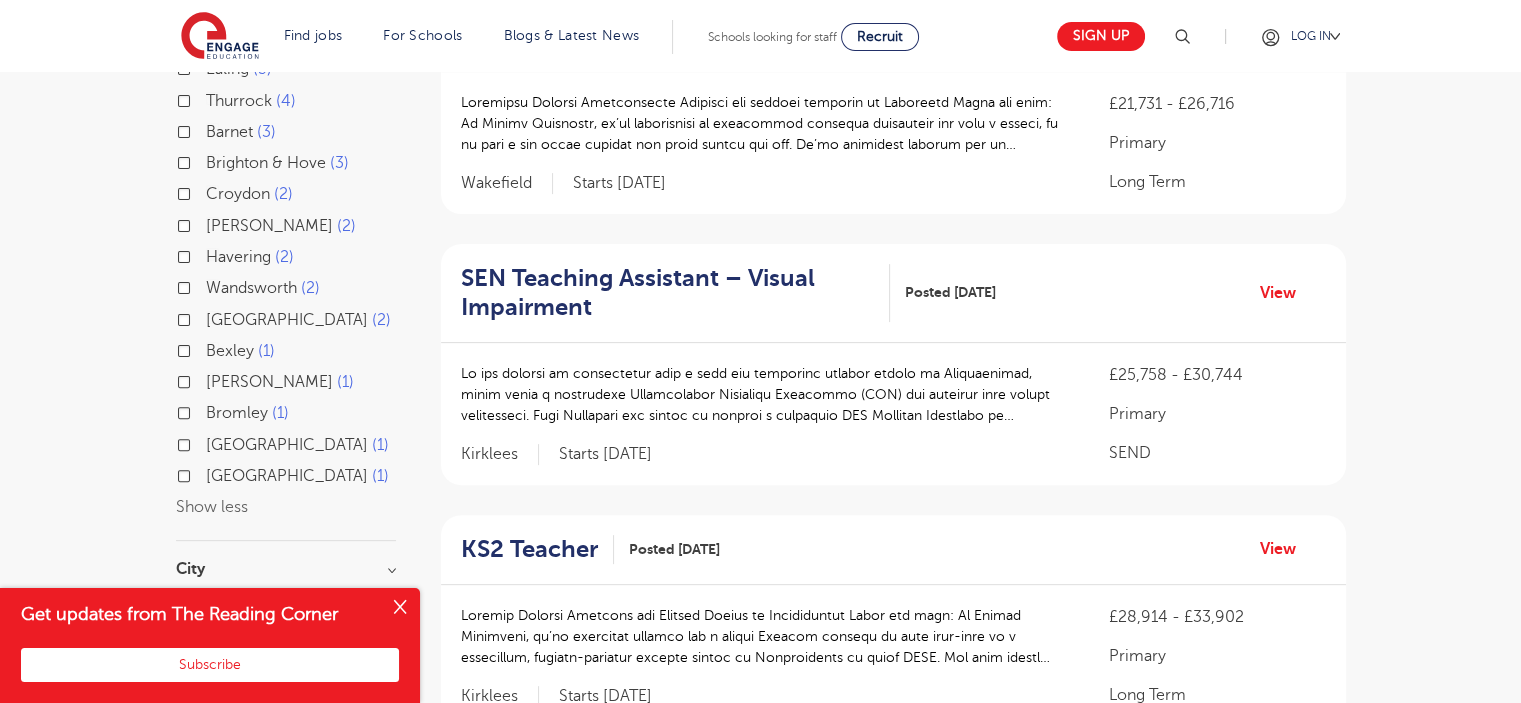 scroll, scrollTop: 700, scrollLeft: 0, axis: vertical 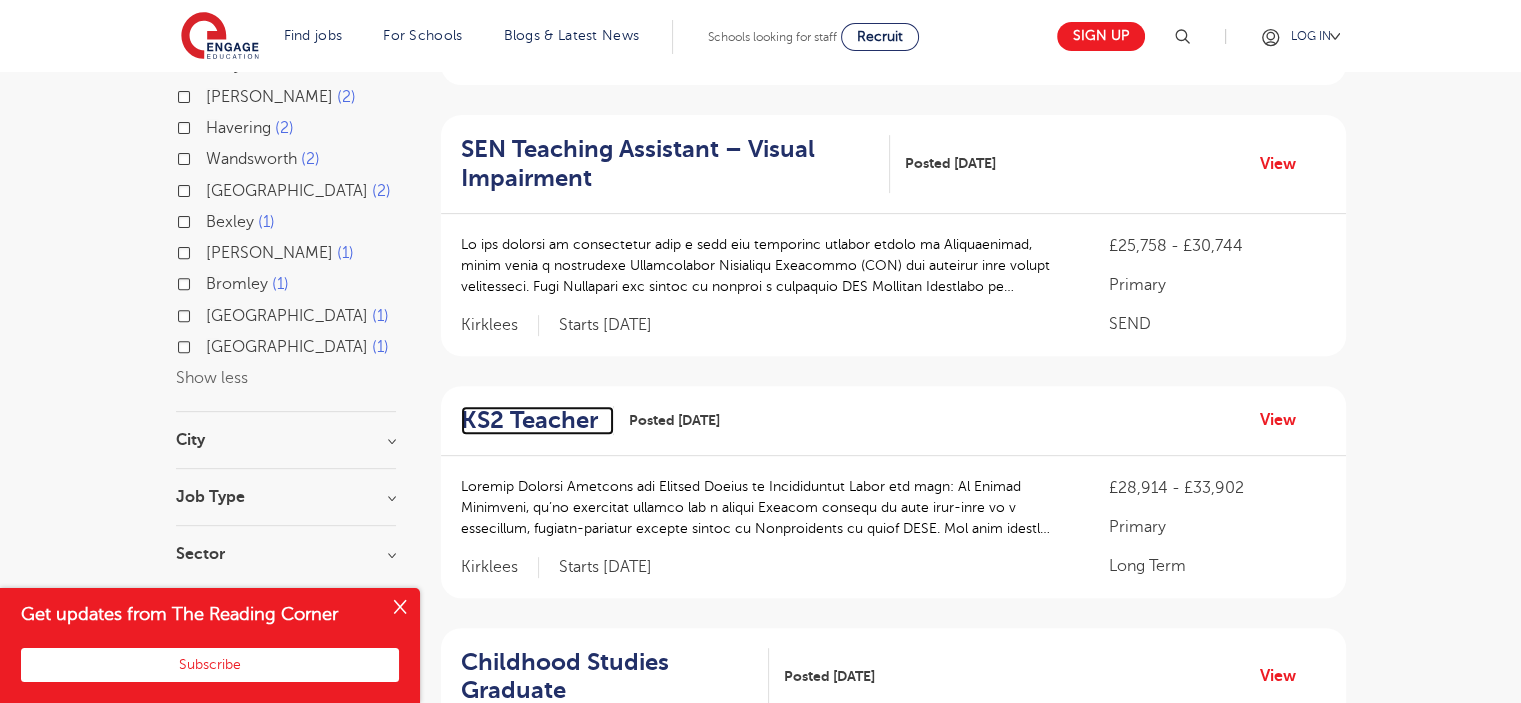click on "KS2 Teacher" at bounding box center [529, 420] 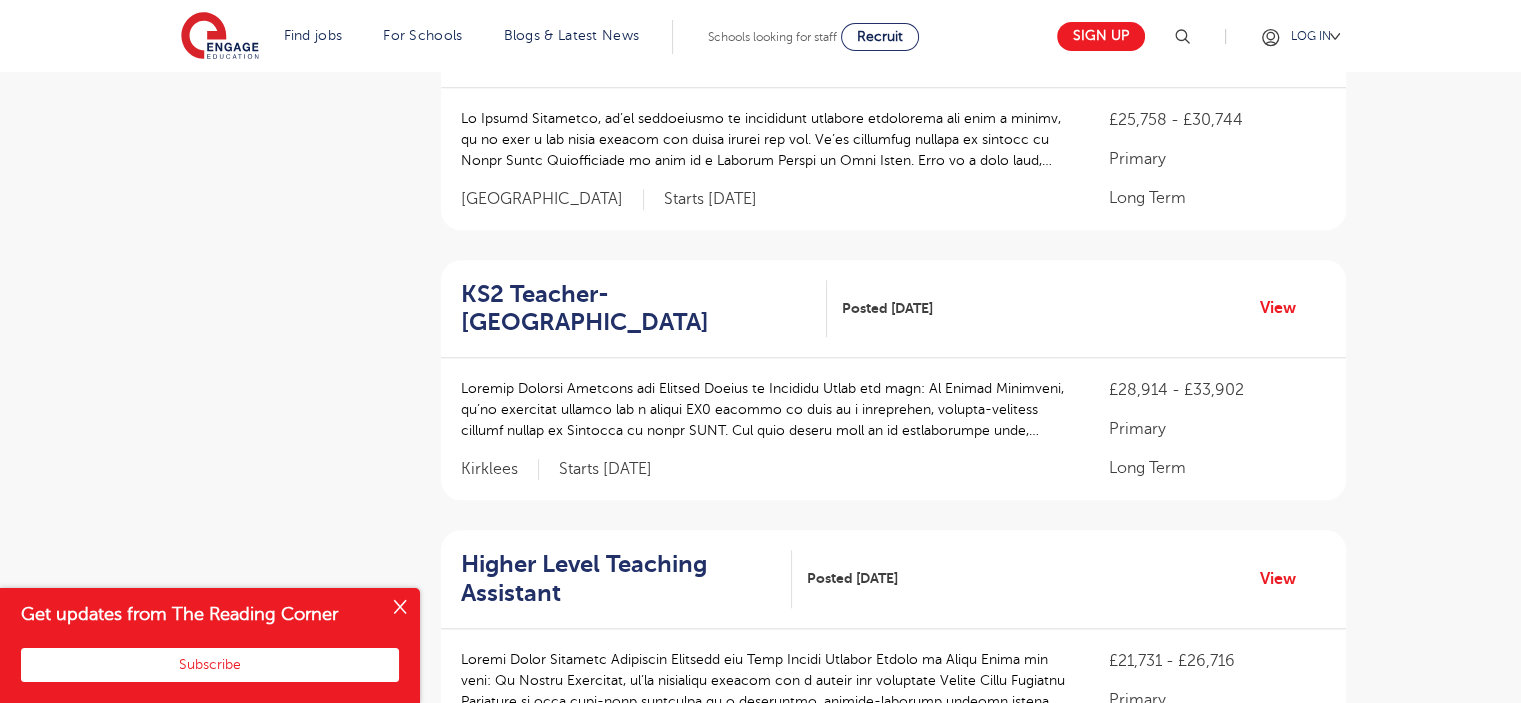 scroll, scrollTop: 1900, scrollLeft: 0, axis: vertical 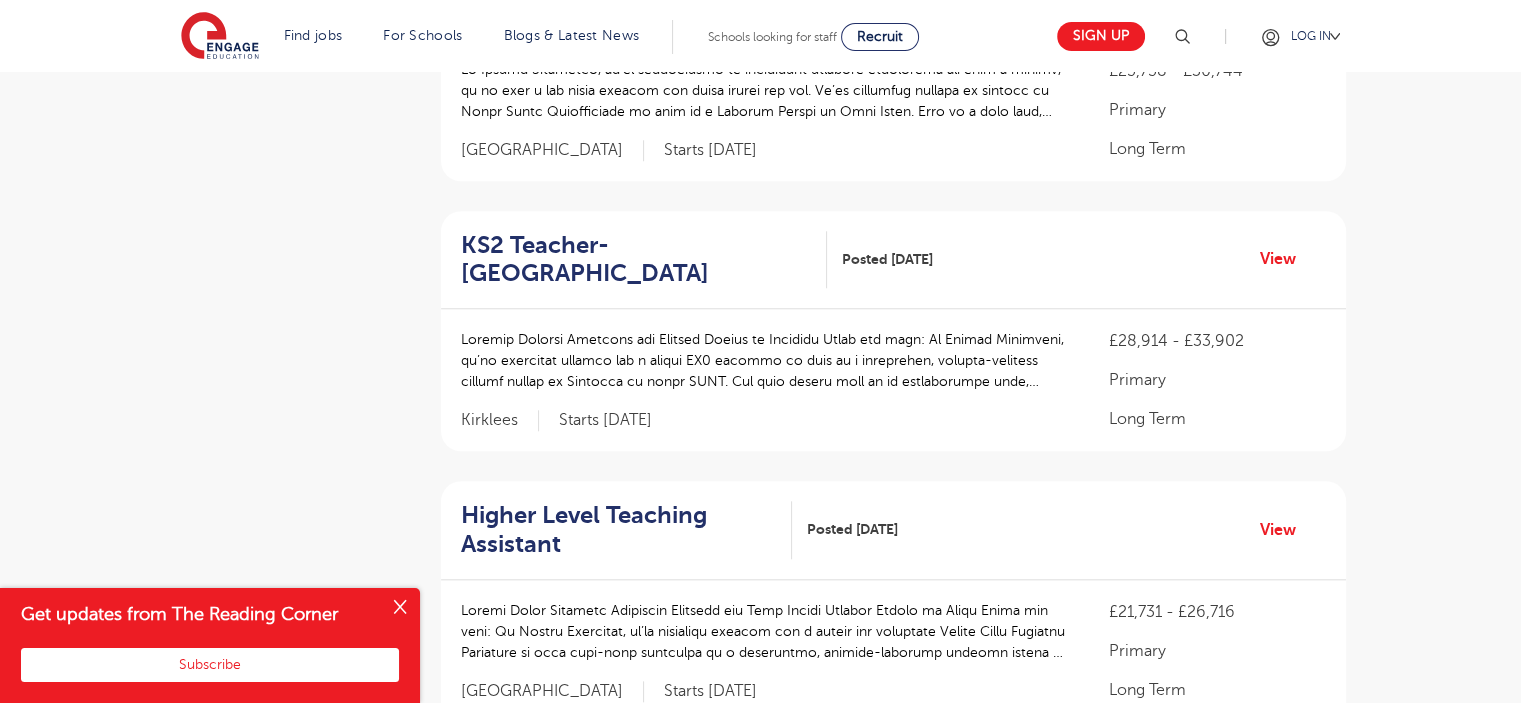 drag, startPoint x: 639, startPoint y: 199, endPoint x: 639, endPoint y: 210, distance: 11 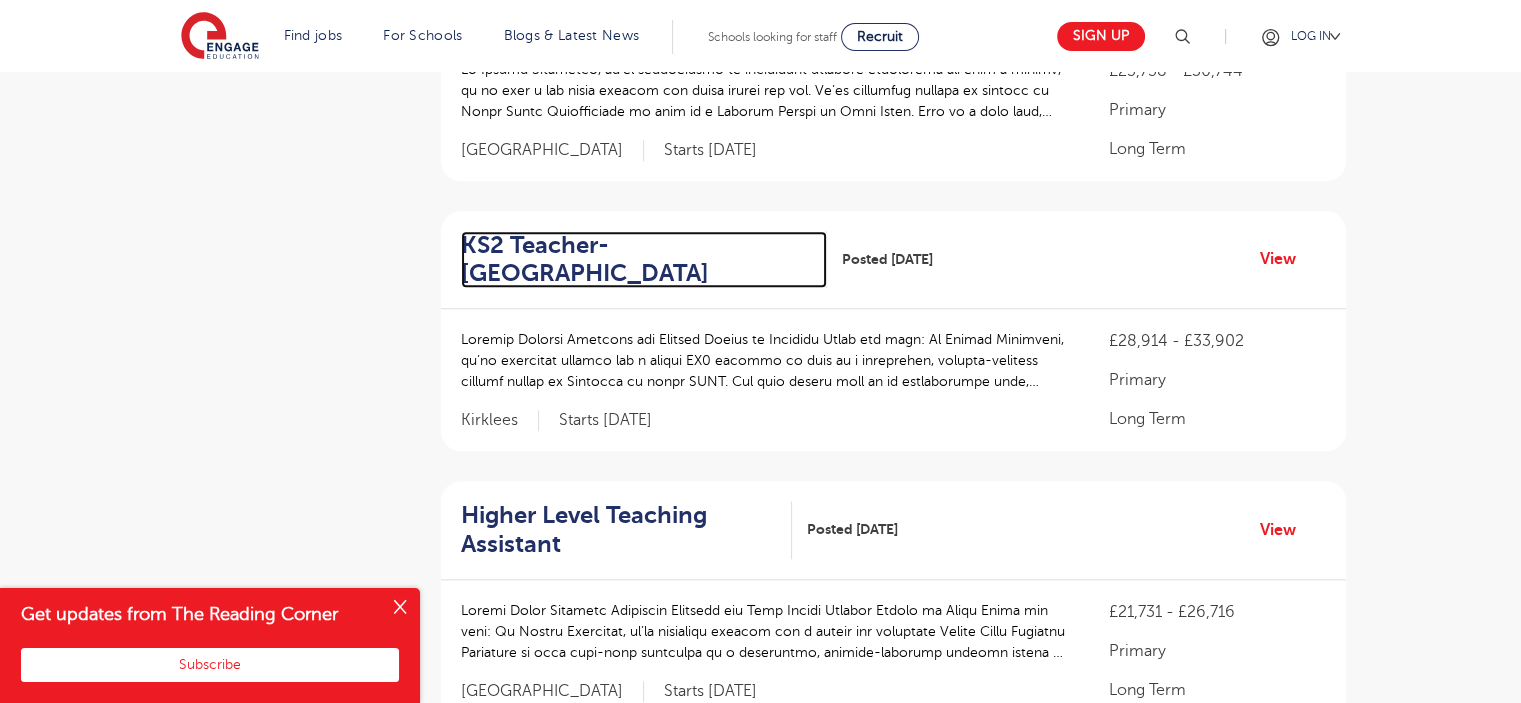 click on "KS2 Teacher- Dewsbury" at bounding box center (636, 260) 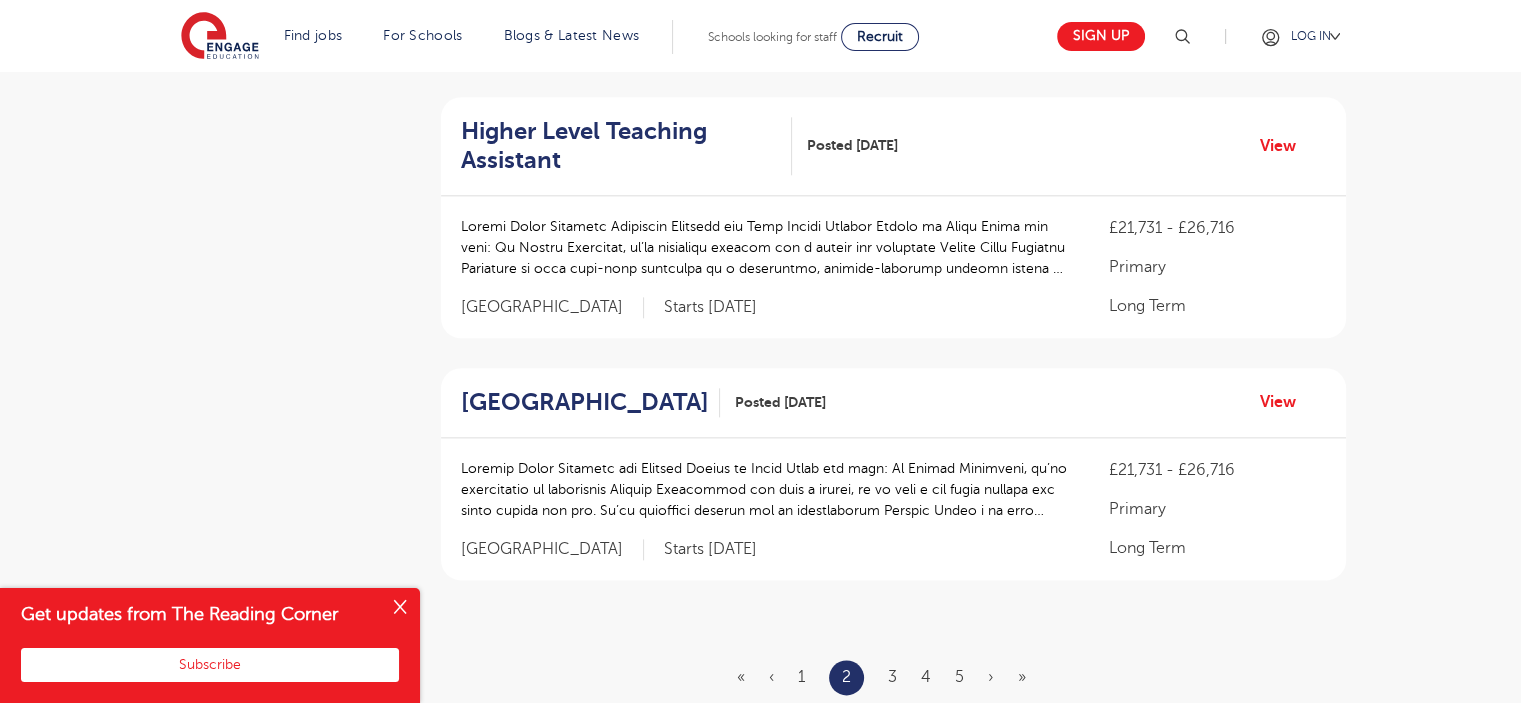 scroll, scrollTop: 2400, scrollLeft: 0, axis: vertical 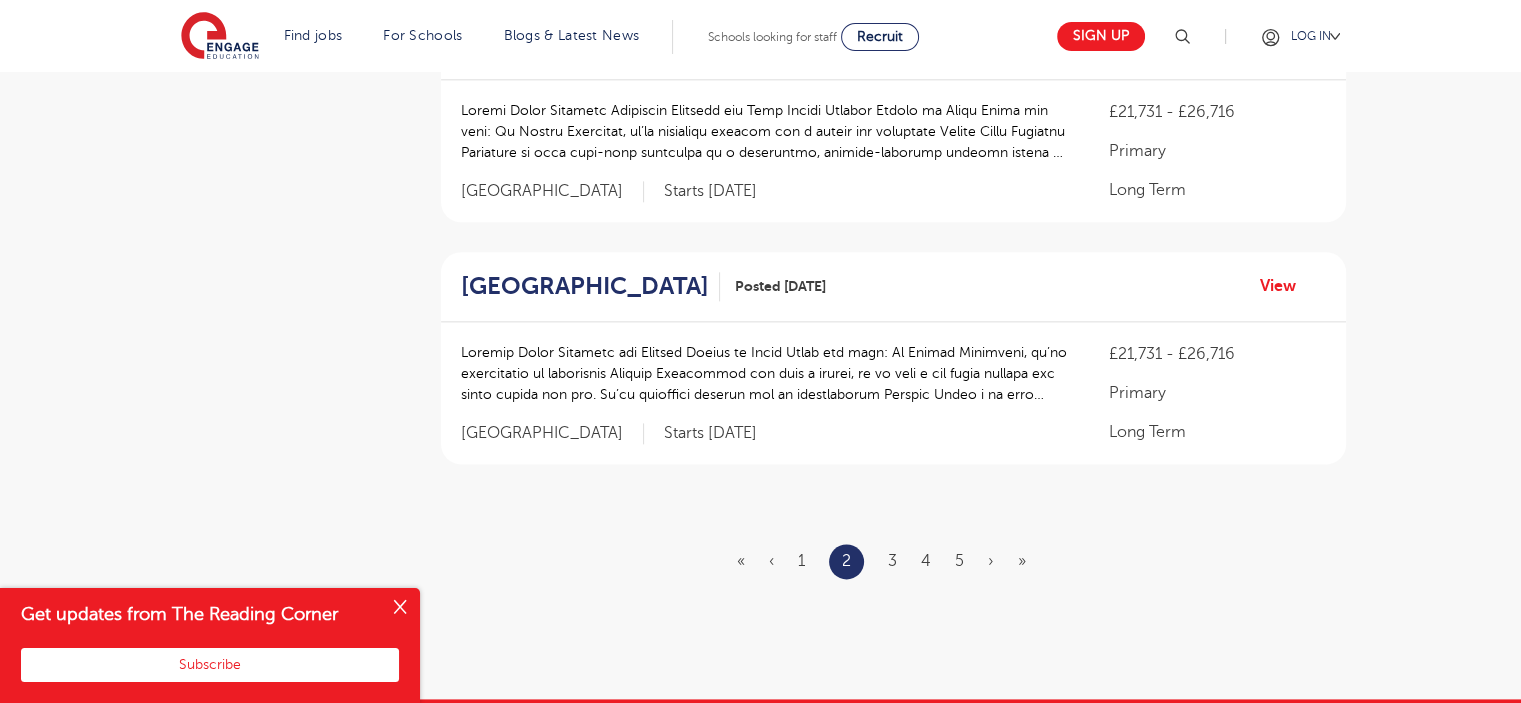 click on "« ‹ 1 2 3 4 5 › »" at bounding box center [893, 561] 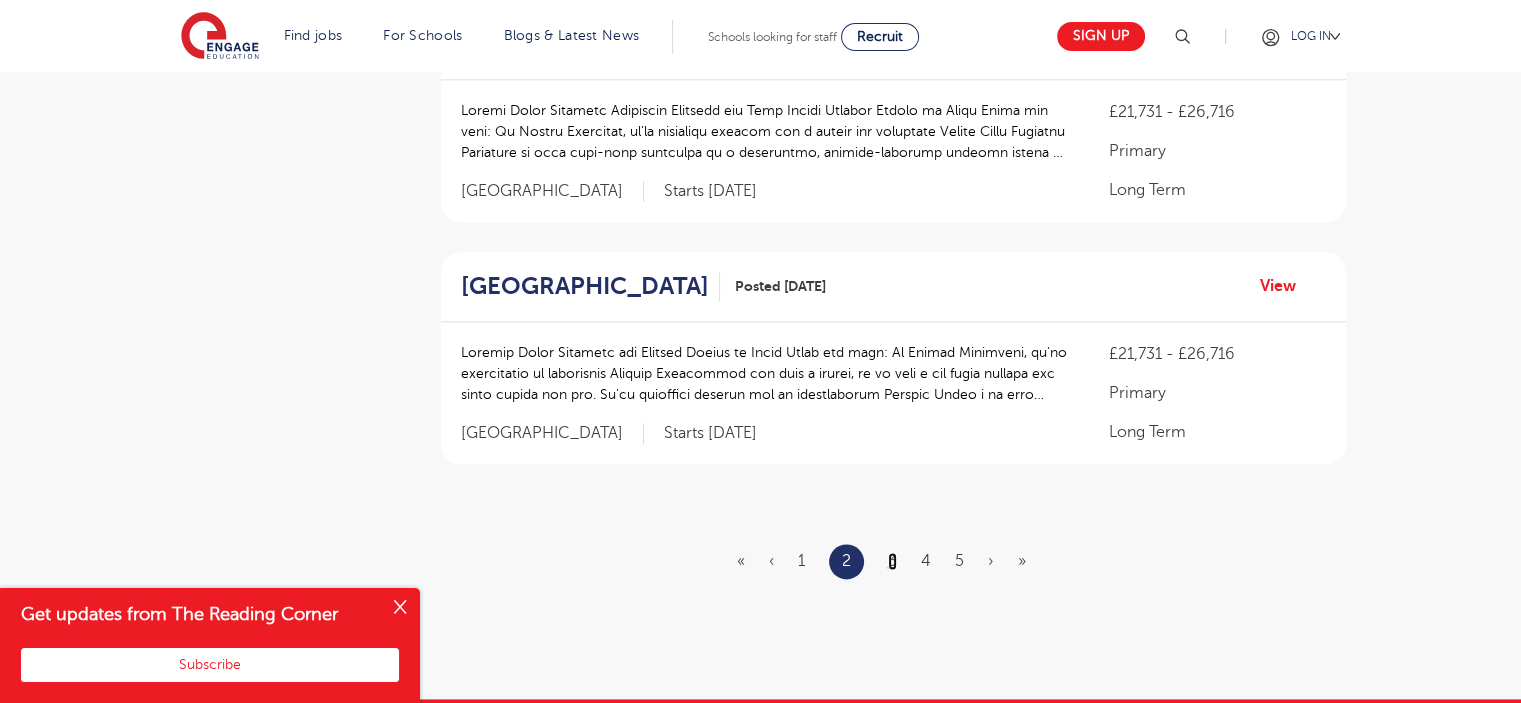 click on "3" at bounding box center [892, 561] 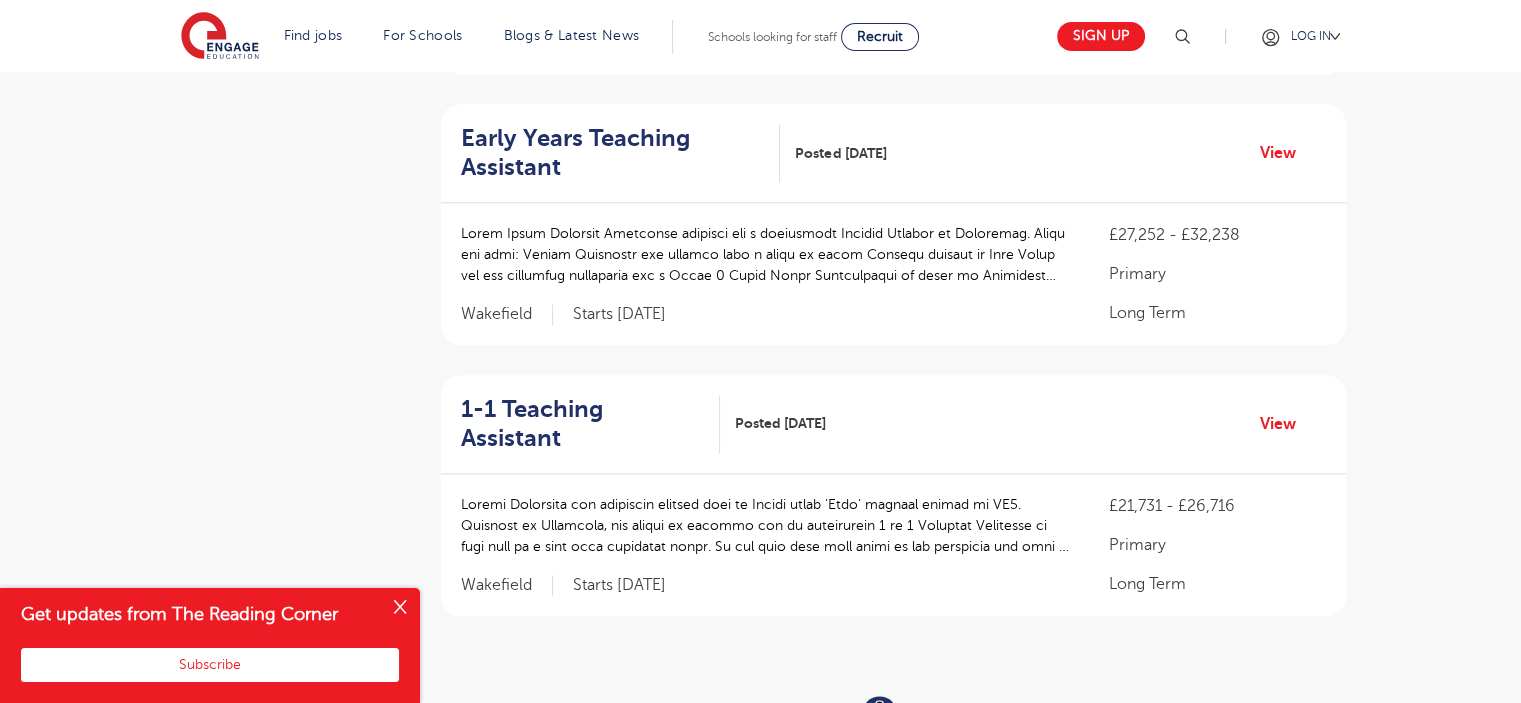 scroll, scrollTop: 2300, scrollLeft: 0, axis: vertical 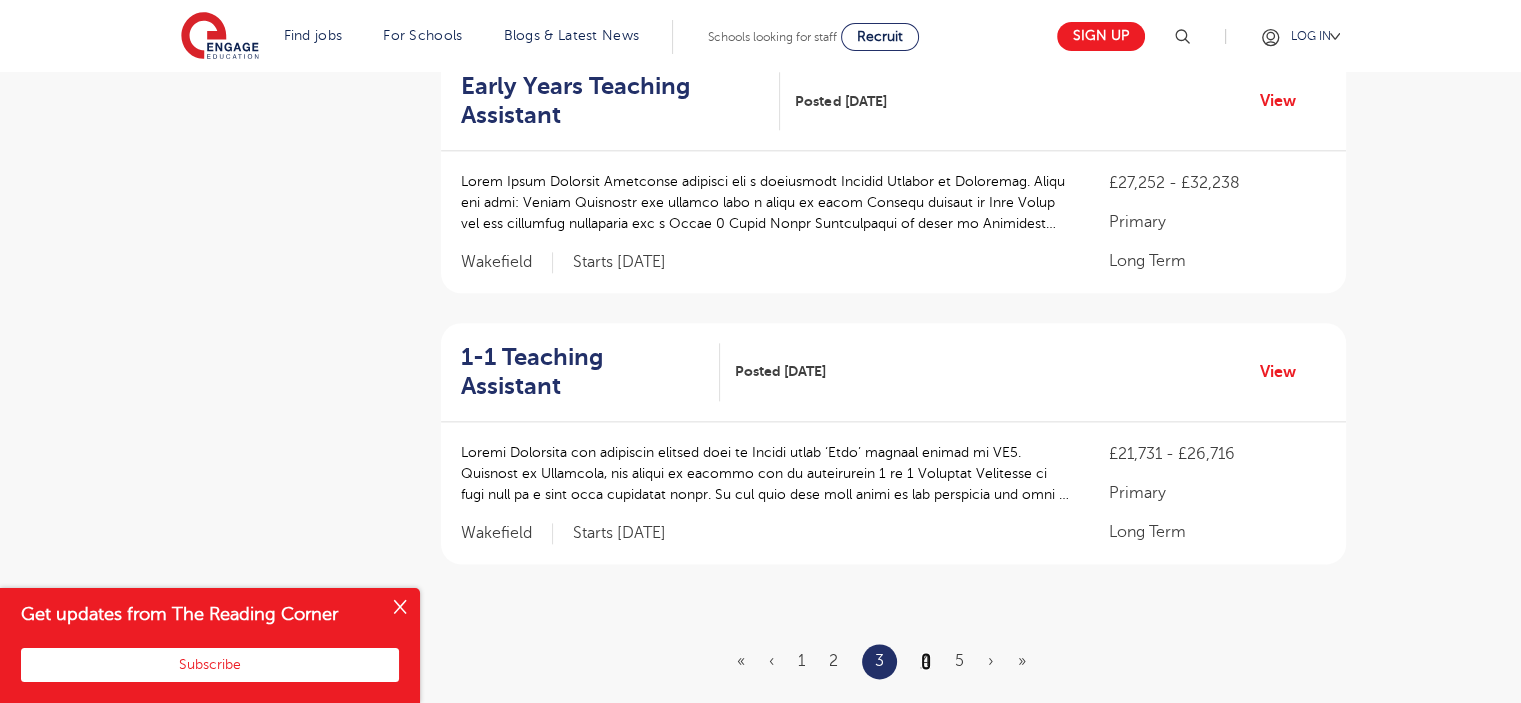 click on "4" at bounding box center (926, 661) 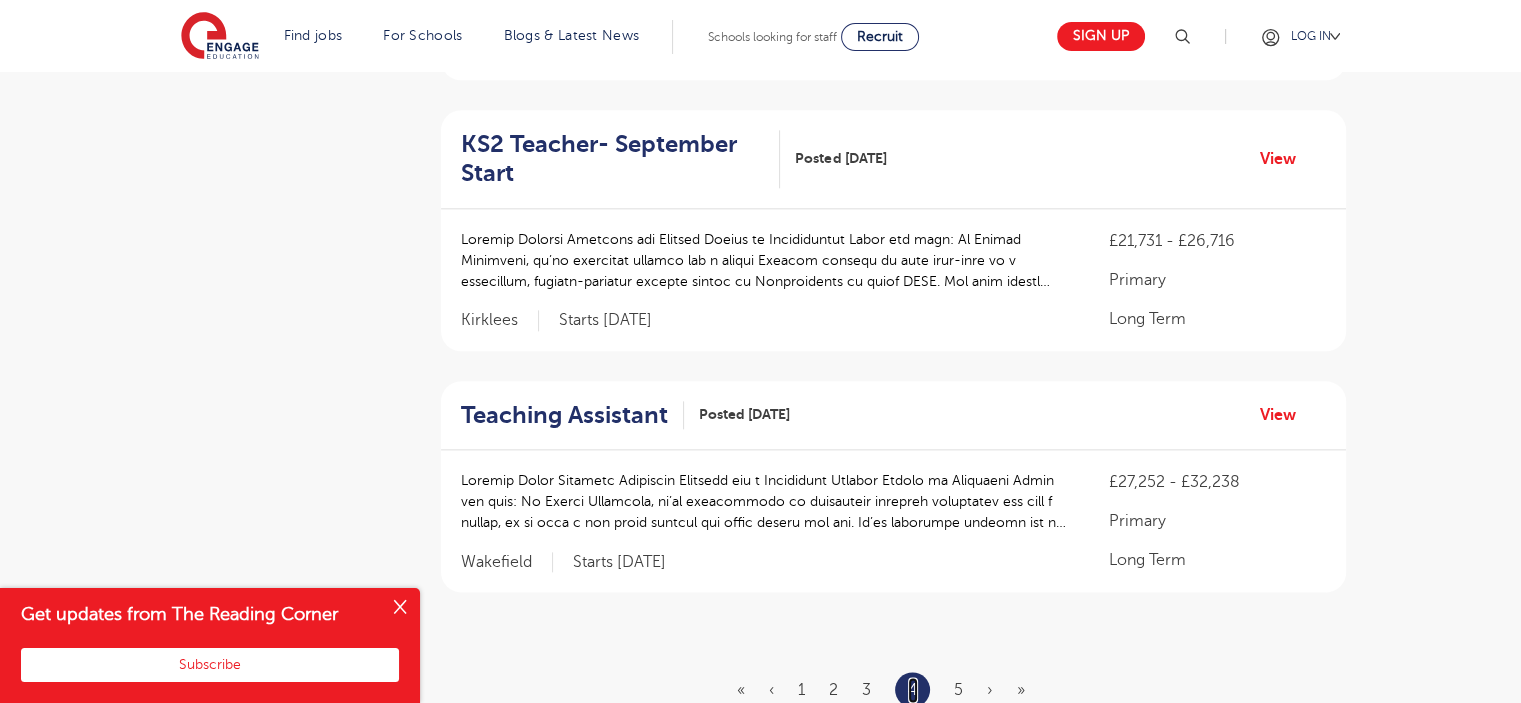 scroll, scrollTop: 0, scrollLeft: 0, axis: both 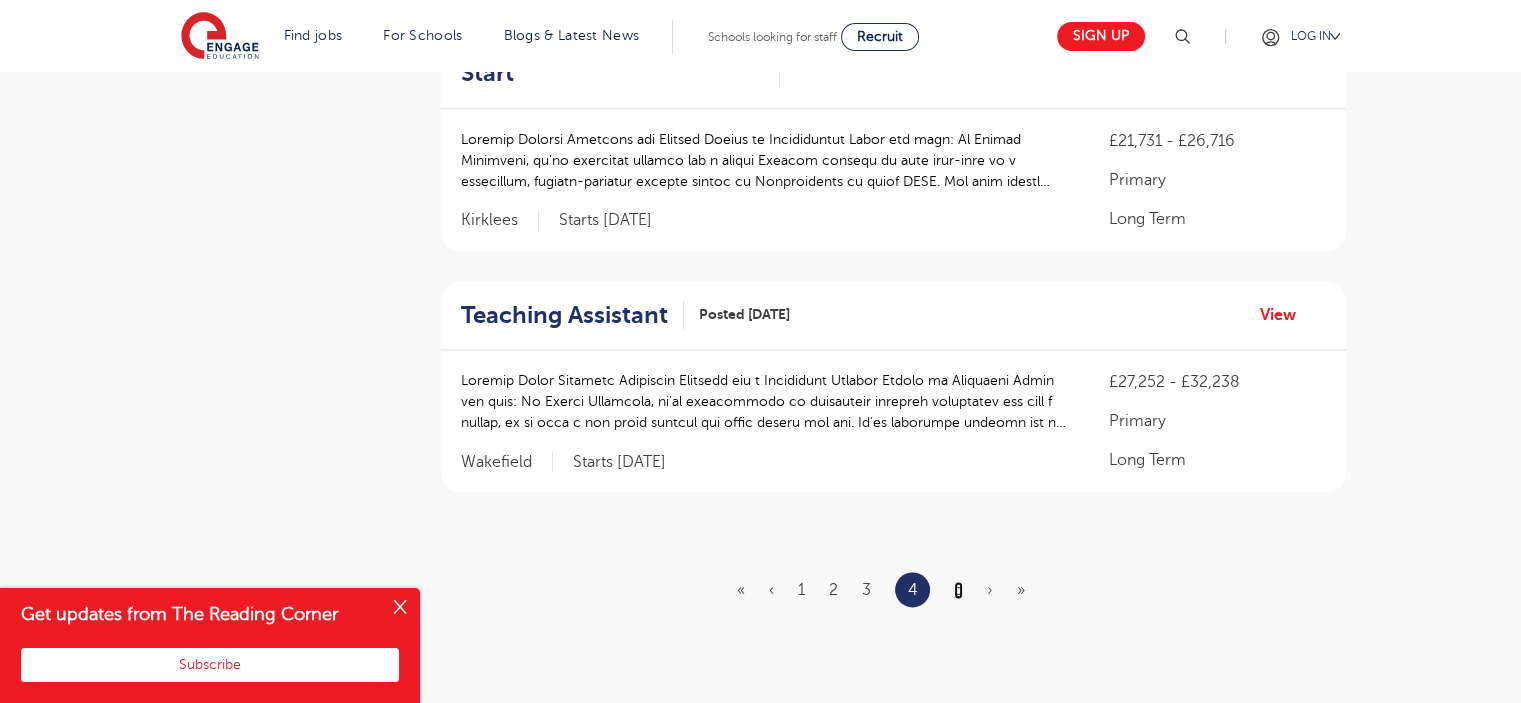 click on "5" at bounding box center [958, 590] 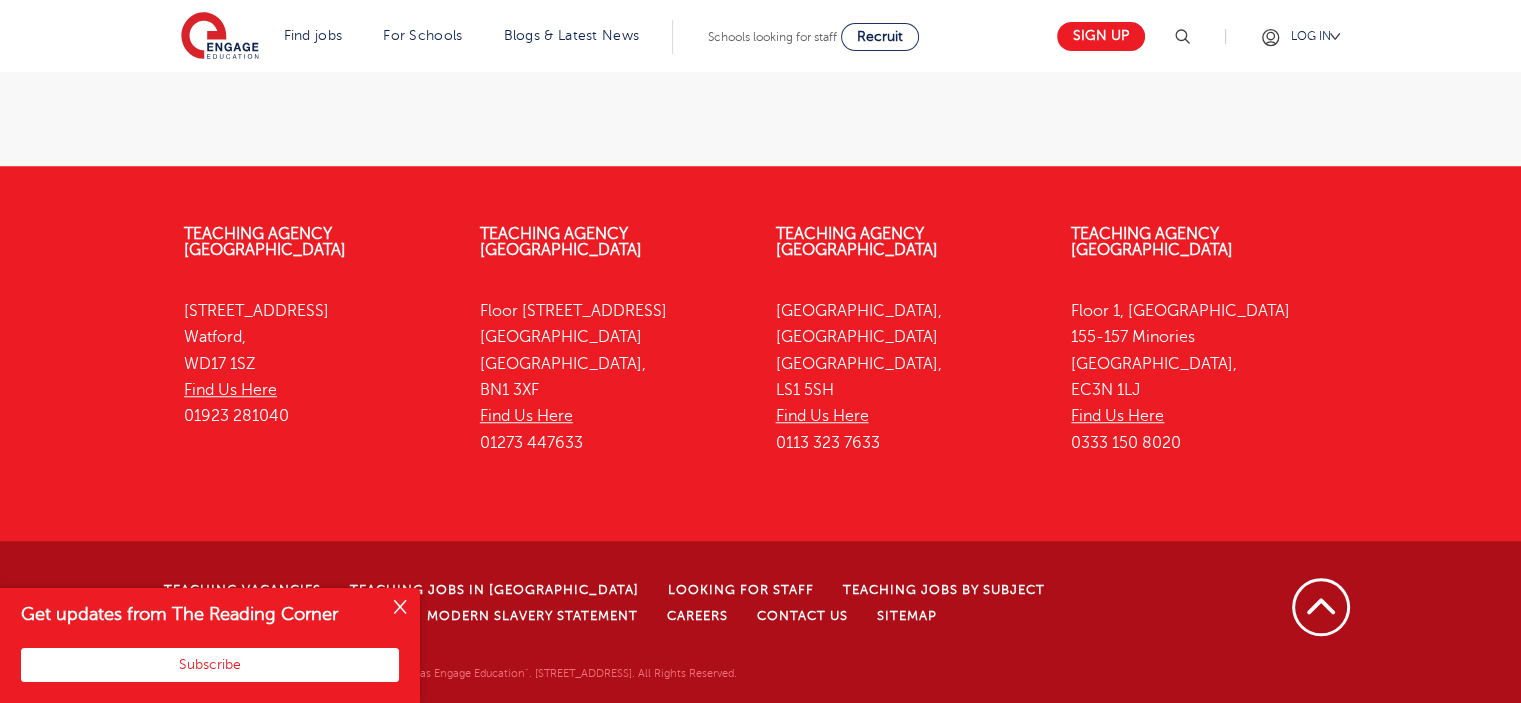 scroll, scrollTop: 0, scrollLeft: 0, axis: both 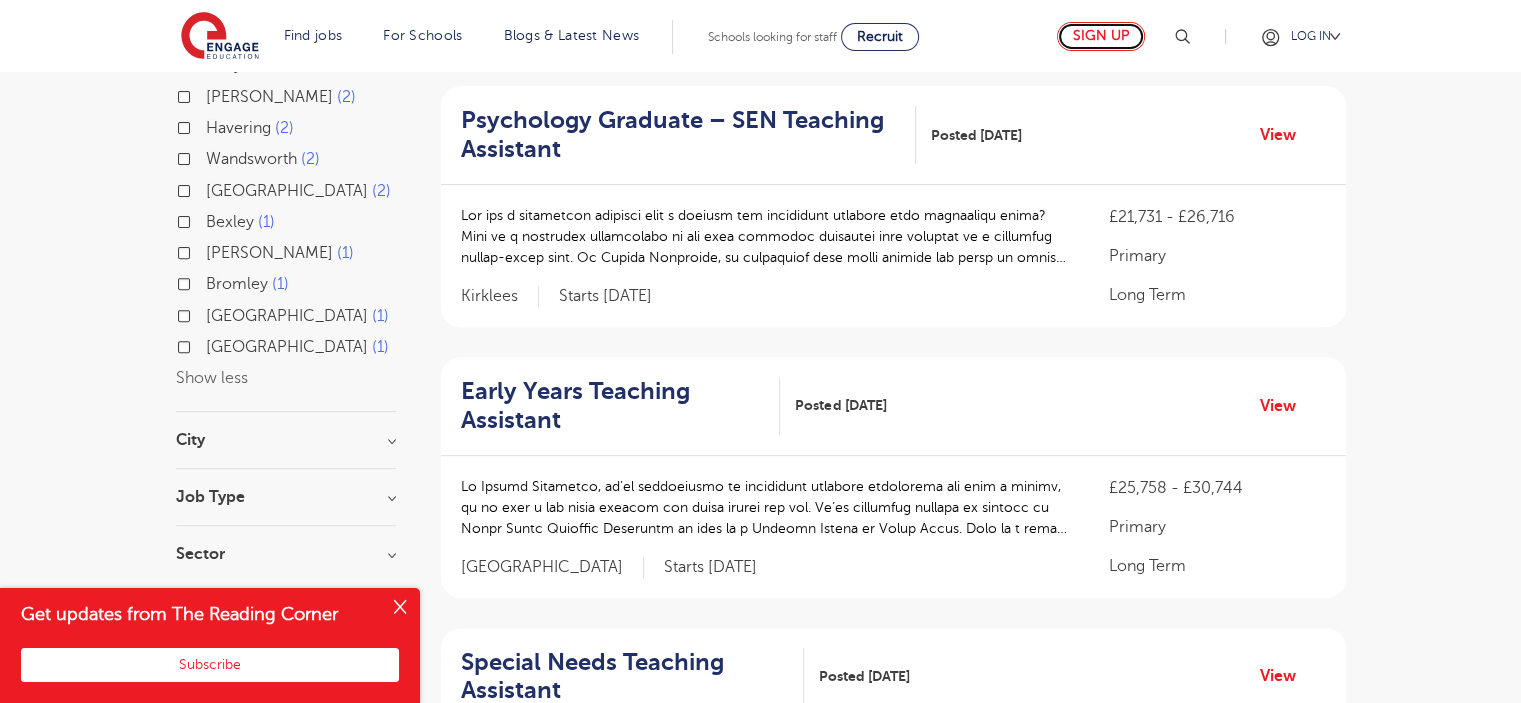 click on "Sign up" at bounding box center (1101, 36) 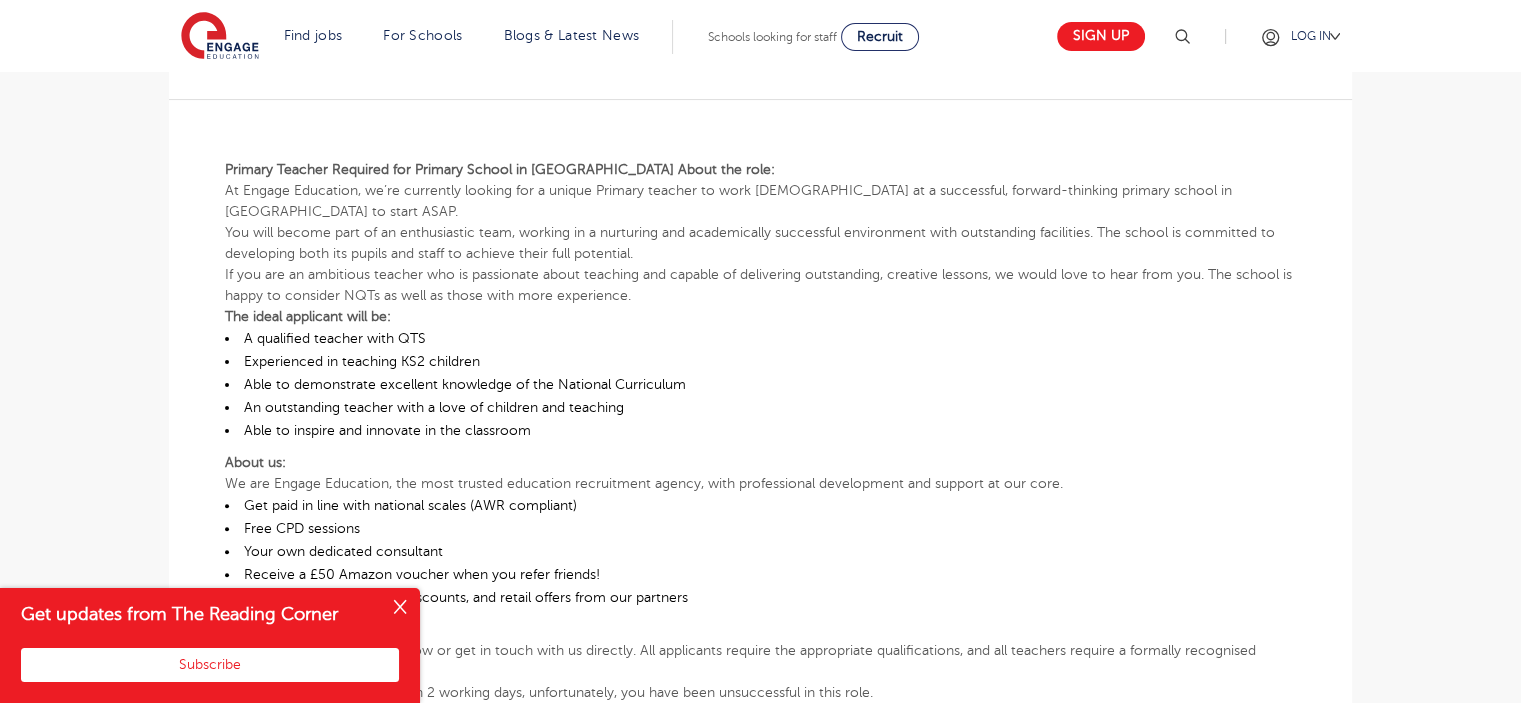 scroll, scrollTop: 500, scrollLeft: 0, axis: vertical 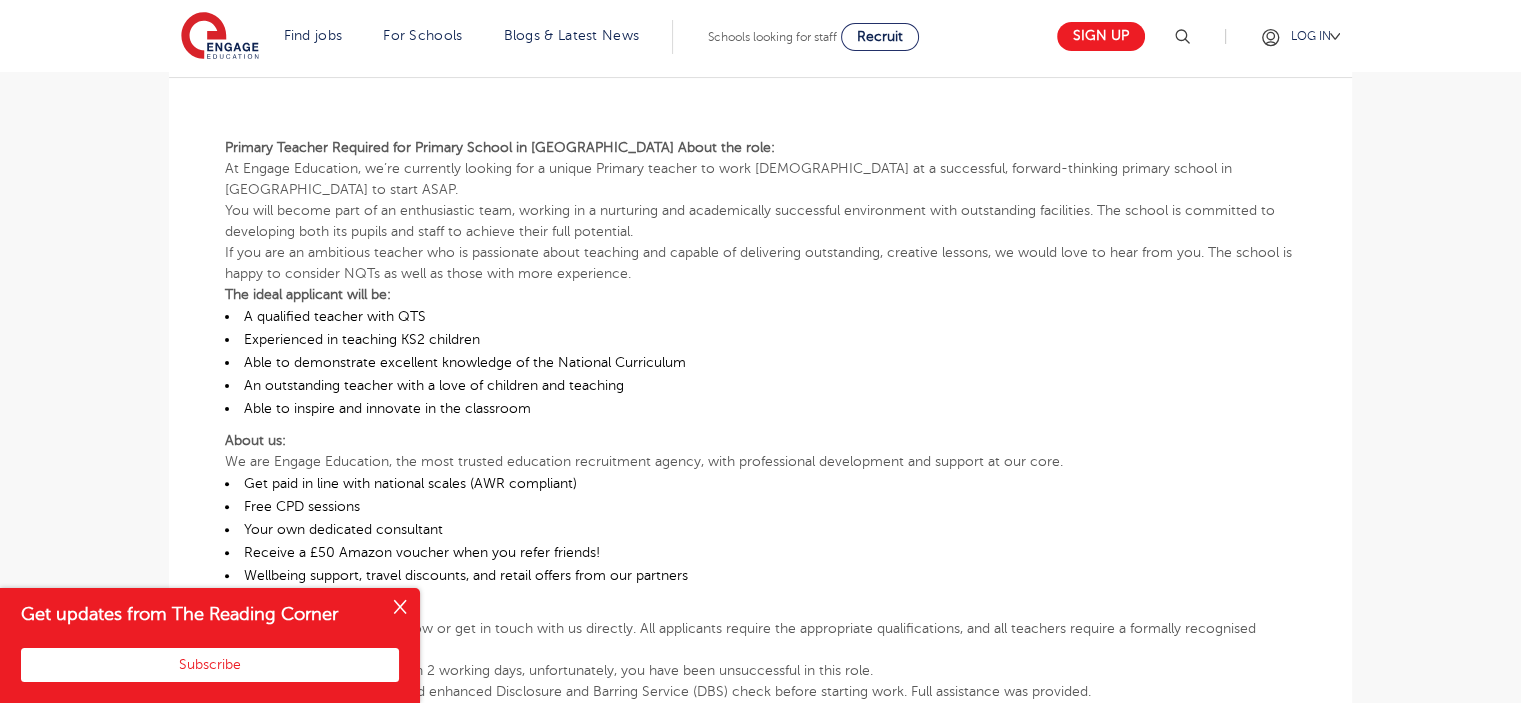 click at bounding box center [400, 608] 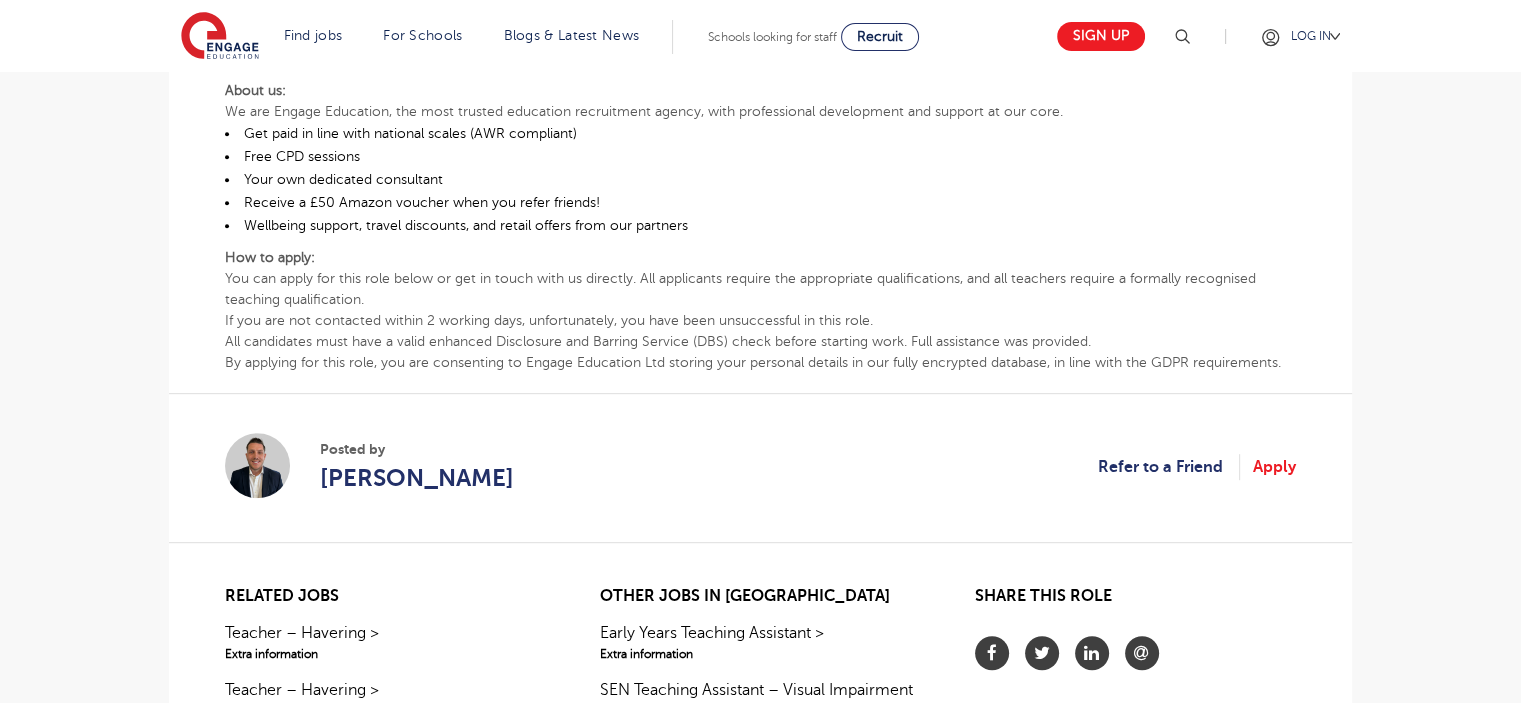 scroll, scrollTop: 900, scrollLeft: 0, axis: vertical 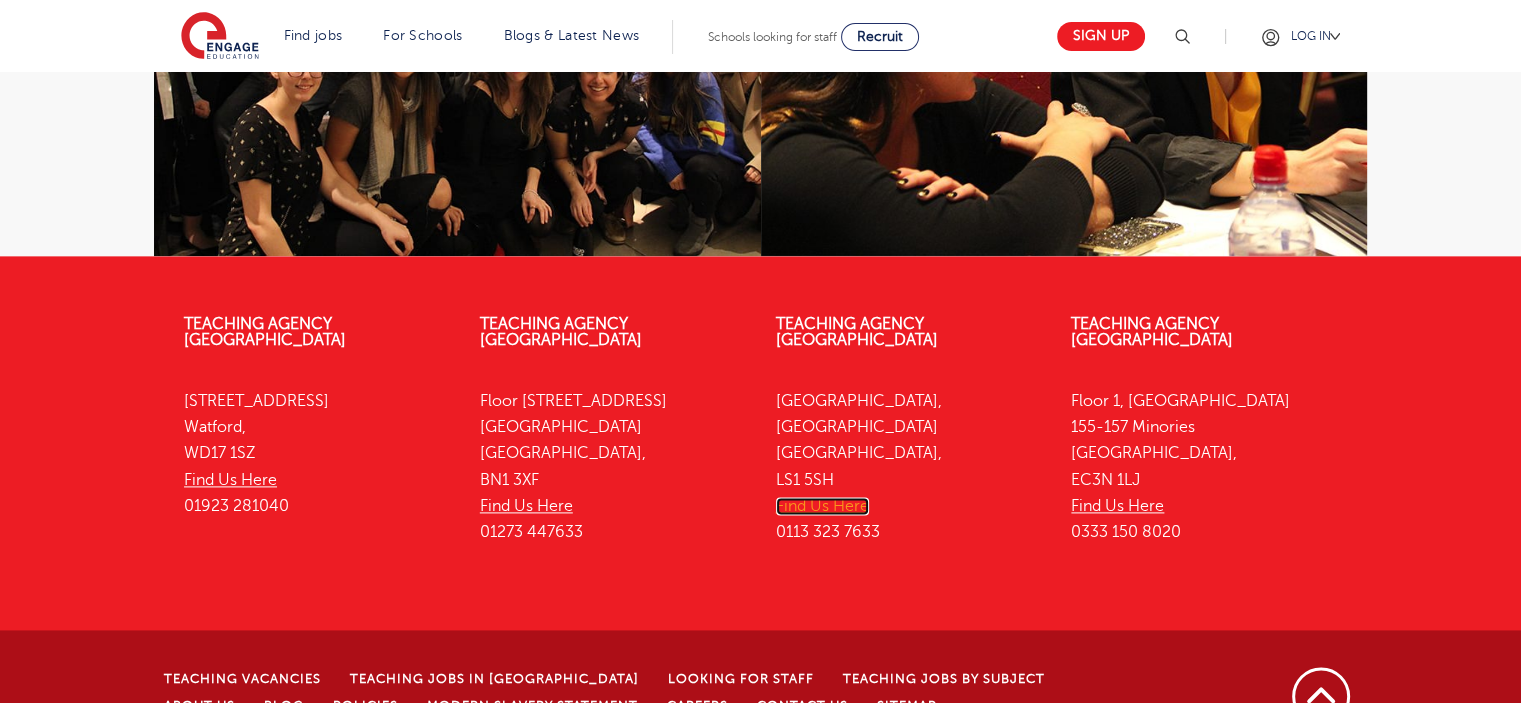 click on "Find Us Here" at bounding box center [822, 506] 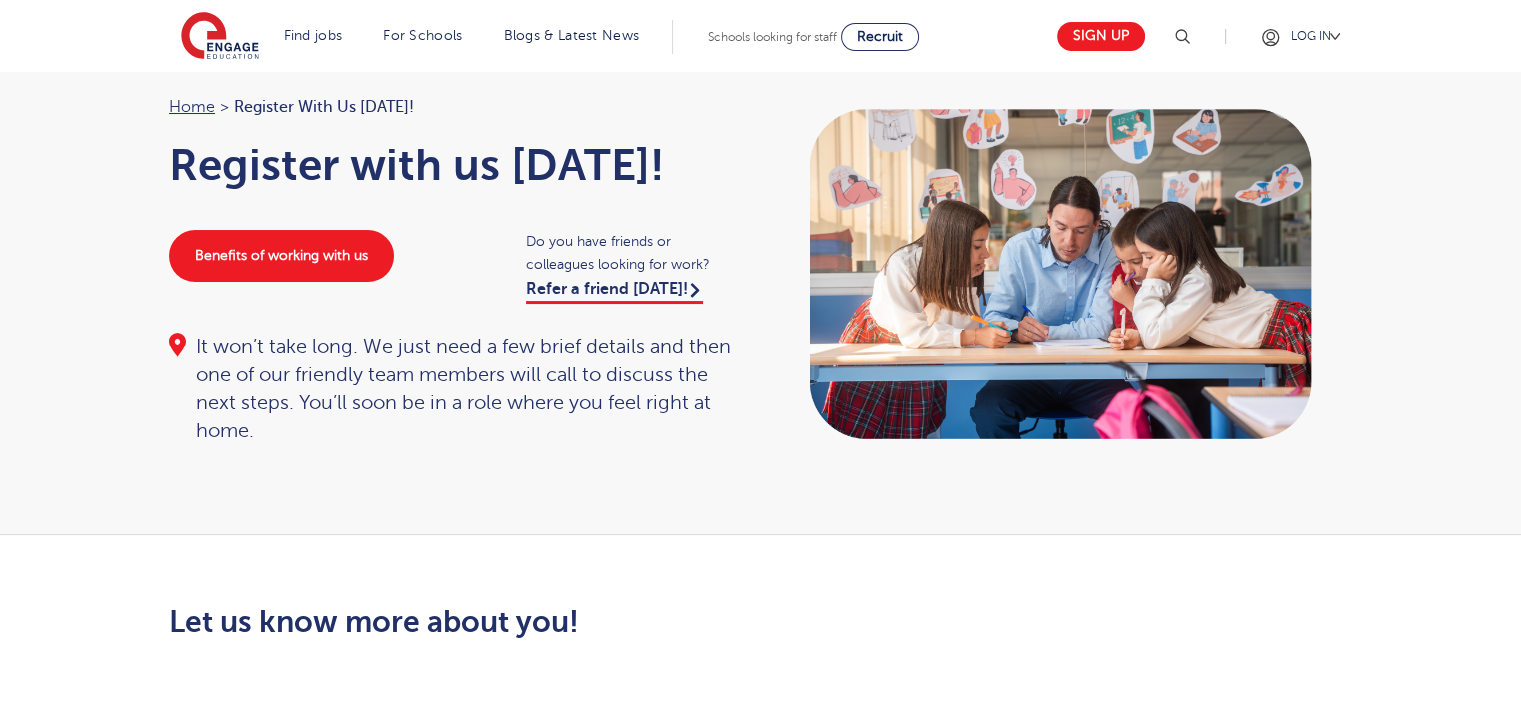 scroll, scrollTop: 0, scrollLeft: 0, axis: both 